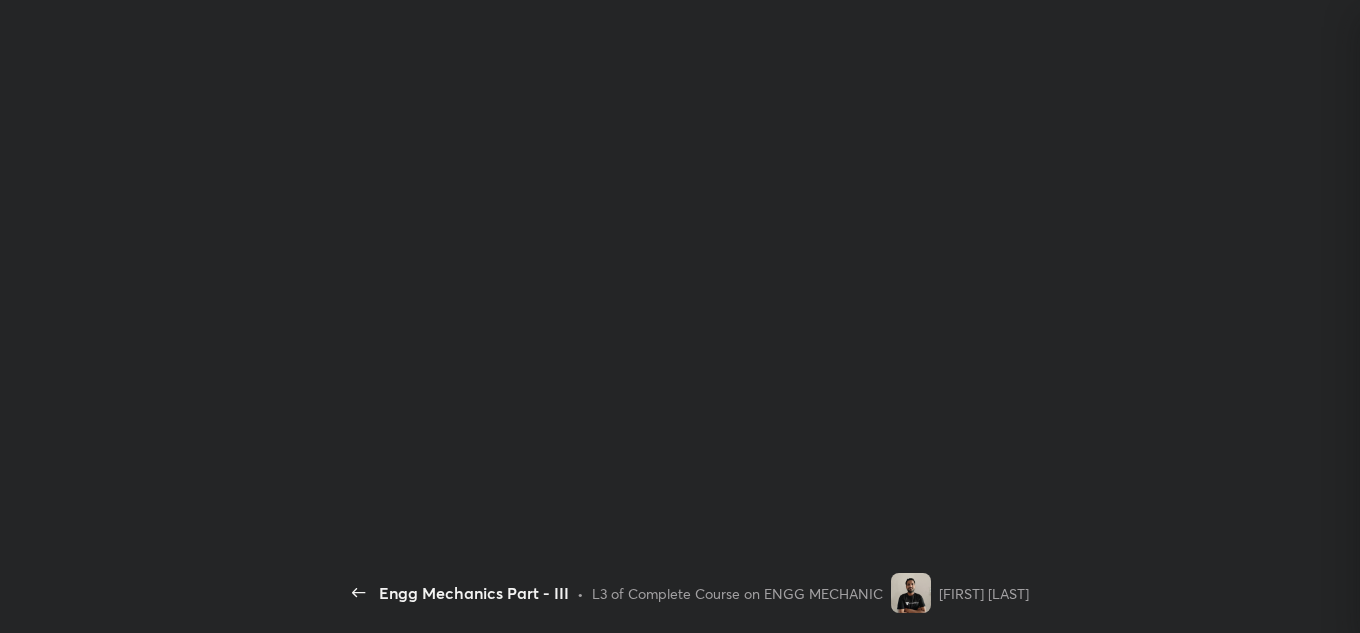 scroll, scrollTop: 0, scrollLeft: 0, axis: both 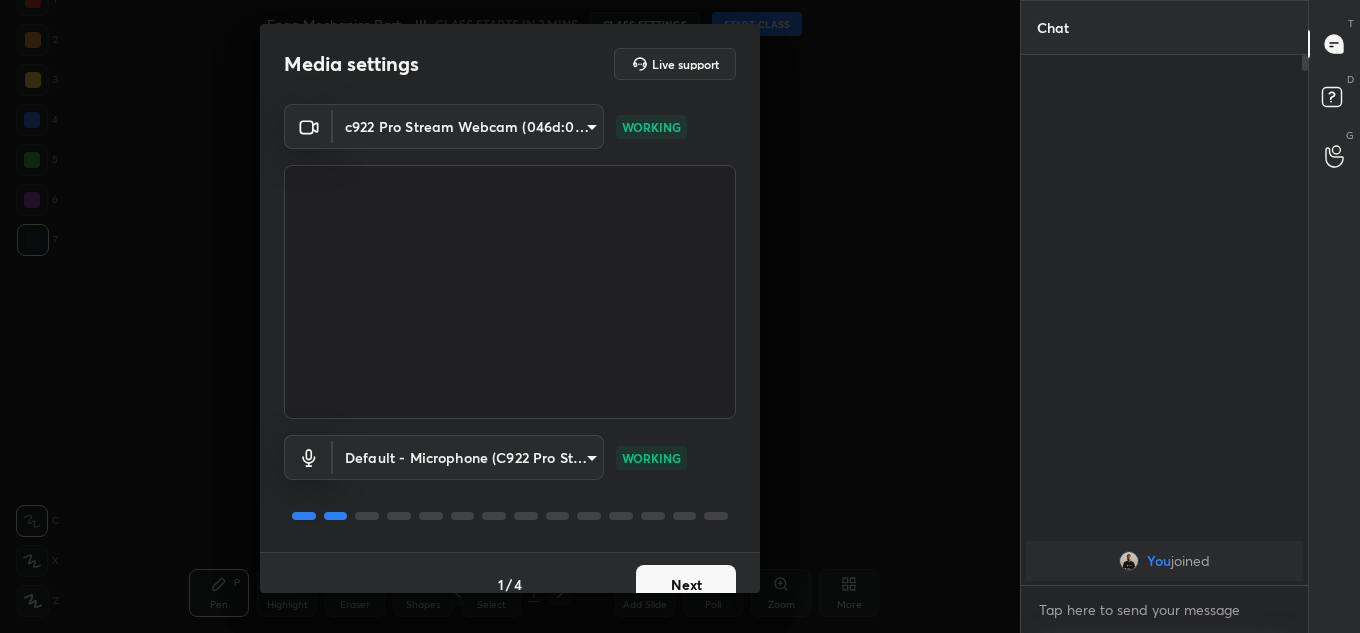 click on "Next" at bounding box center (686, 585) 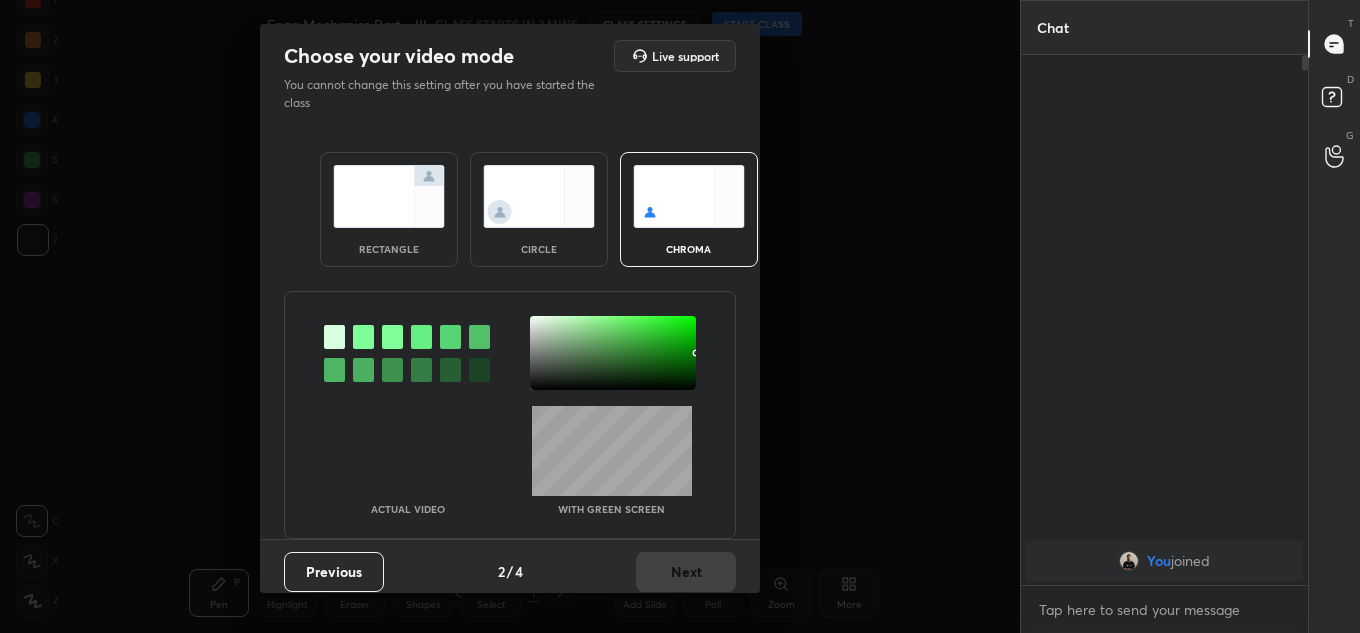 click at bounding box center [389, 196] 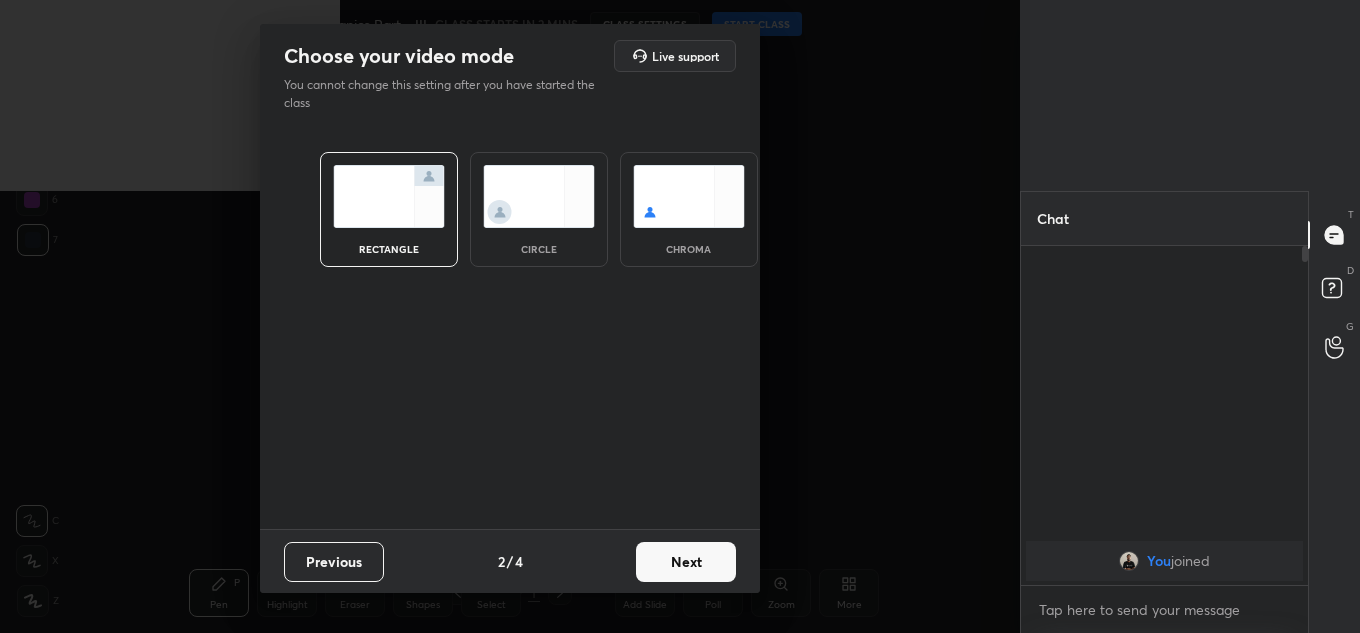 click on "Next" at bounding box center [686, 562] 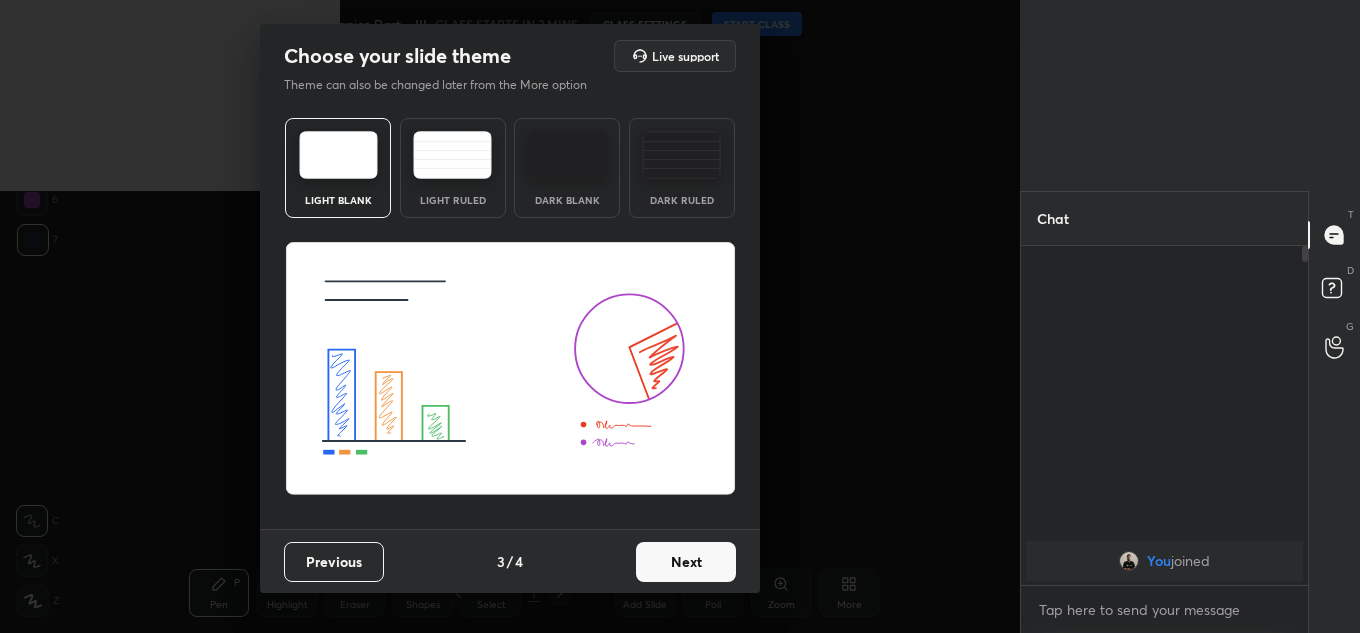 click on "Next" at bounding box center (686, 562) 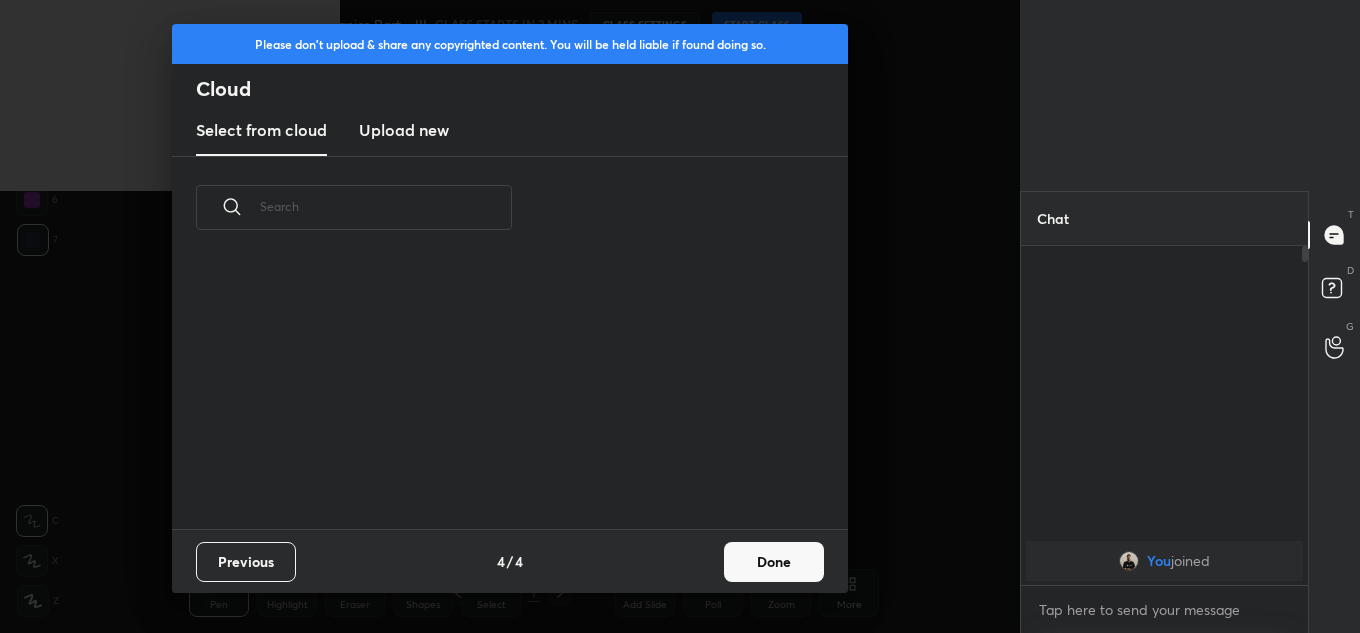 click on "Done" at bounding box center [774, 562] 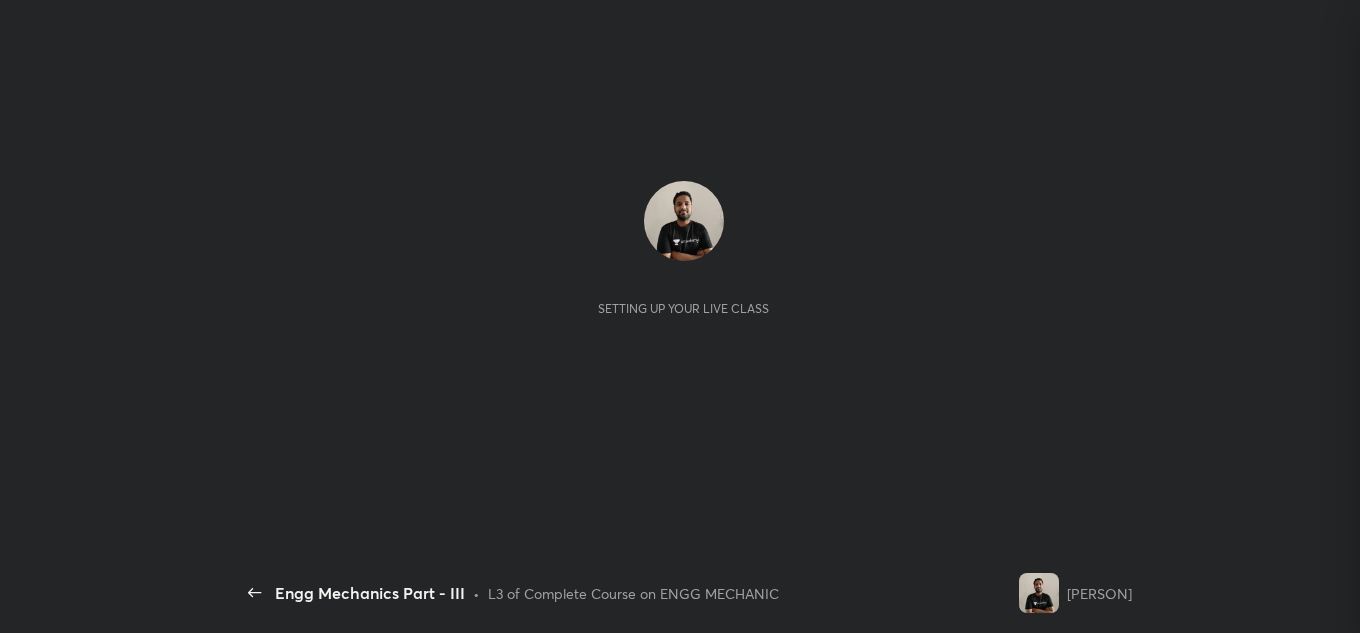 scroll, scrollTop: 0, scrollLeft: 0, axis: both 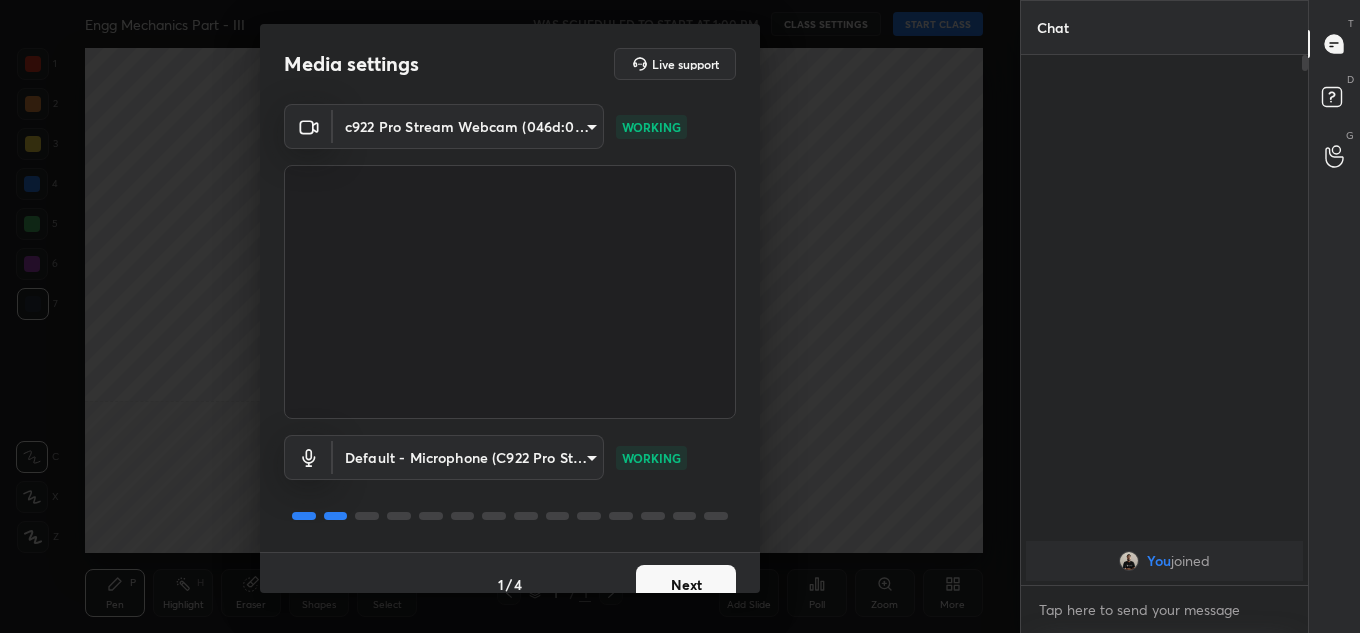 click on "Next" at bounding box center [686, 585] 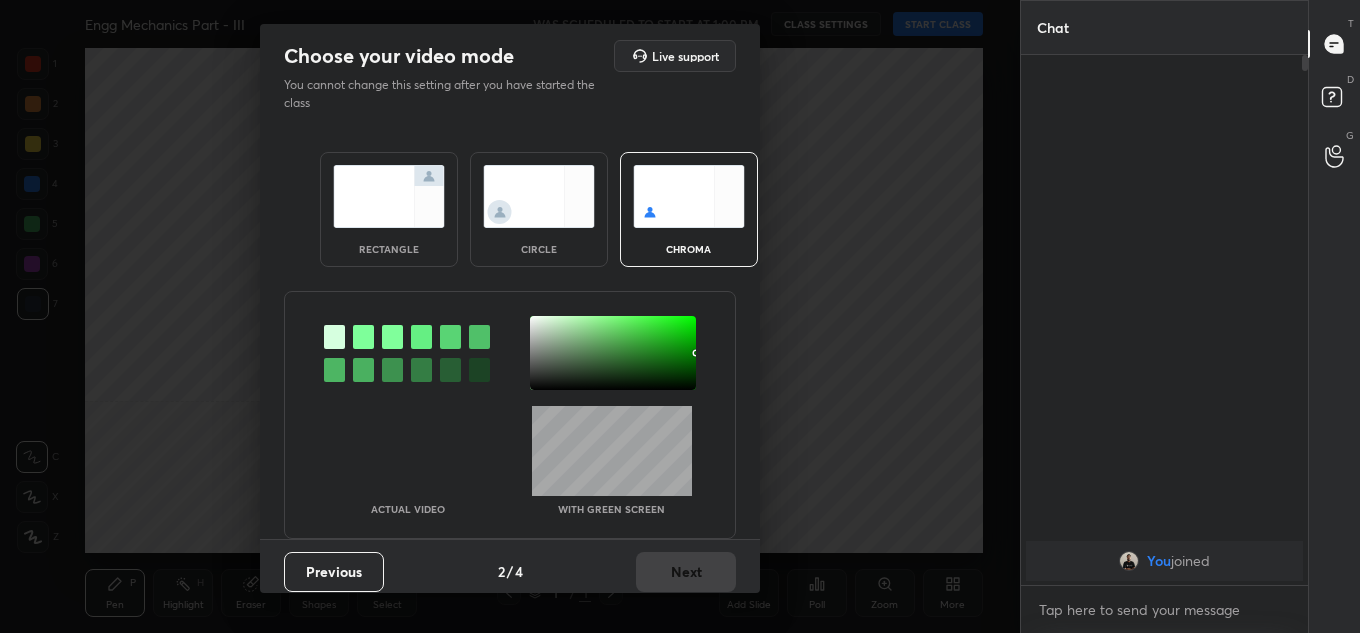 click at bounding box center (389, 196) 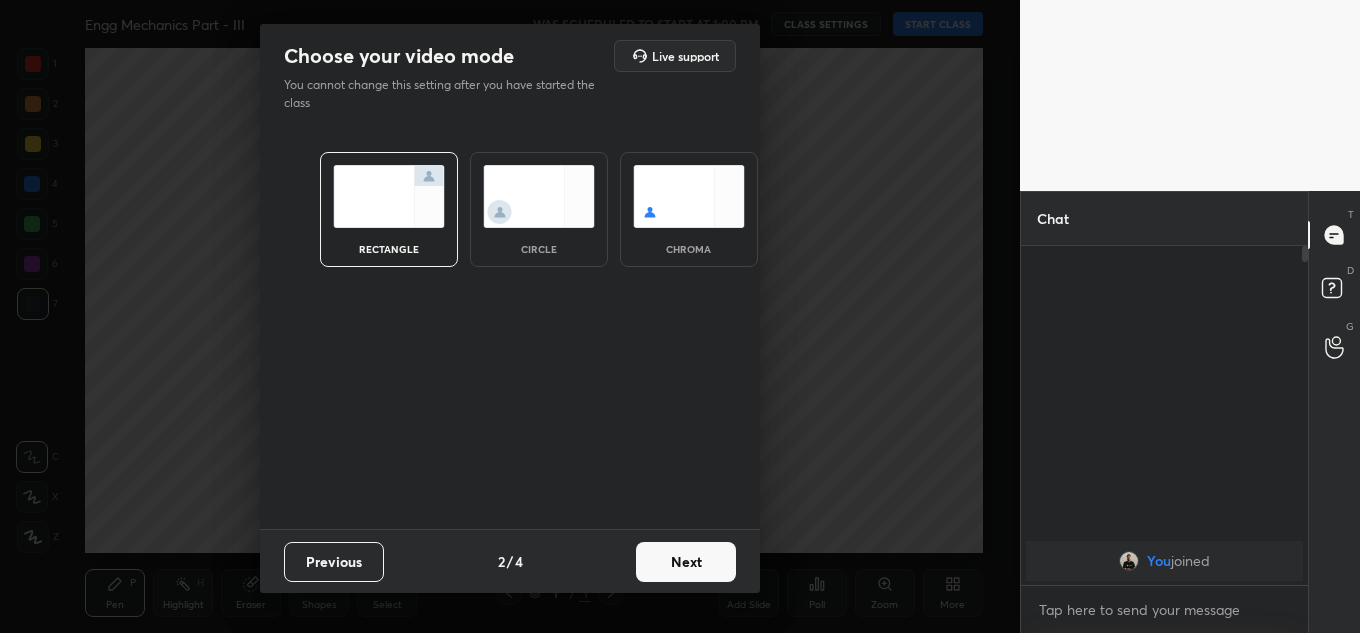 scroll, scrollTop: 333, scrollLeft: 281, axis: both 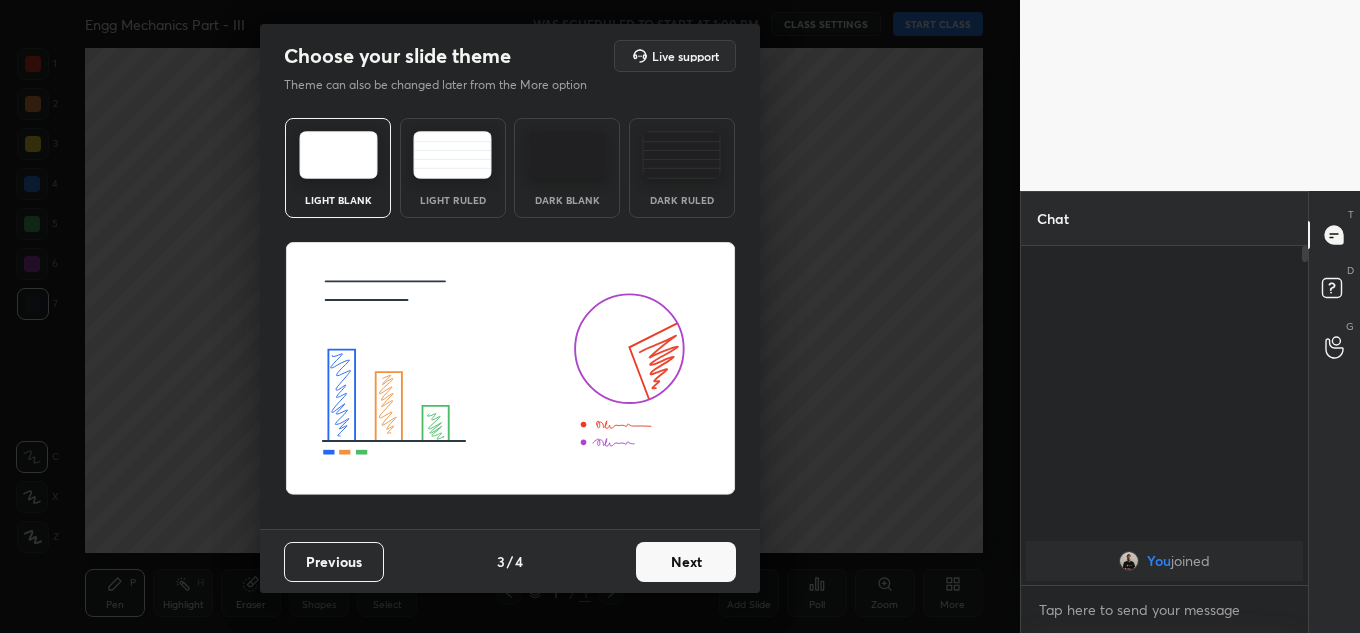 click on "Next" at bounding box center [686, 562] 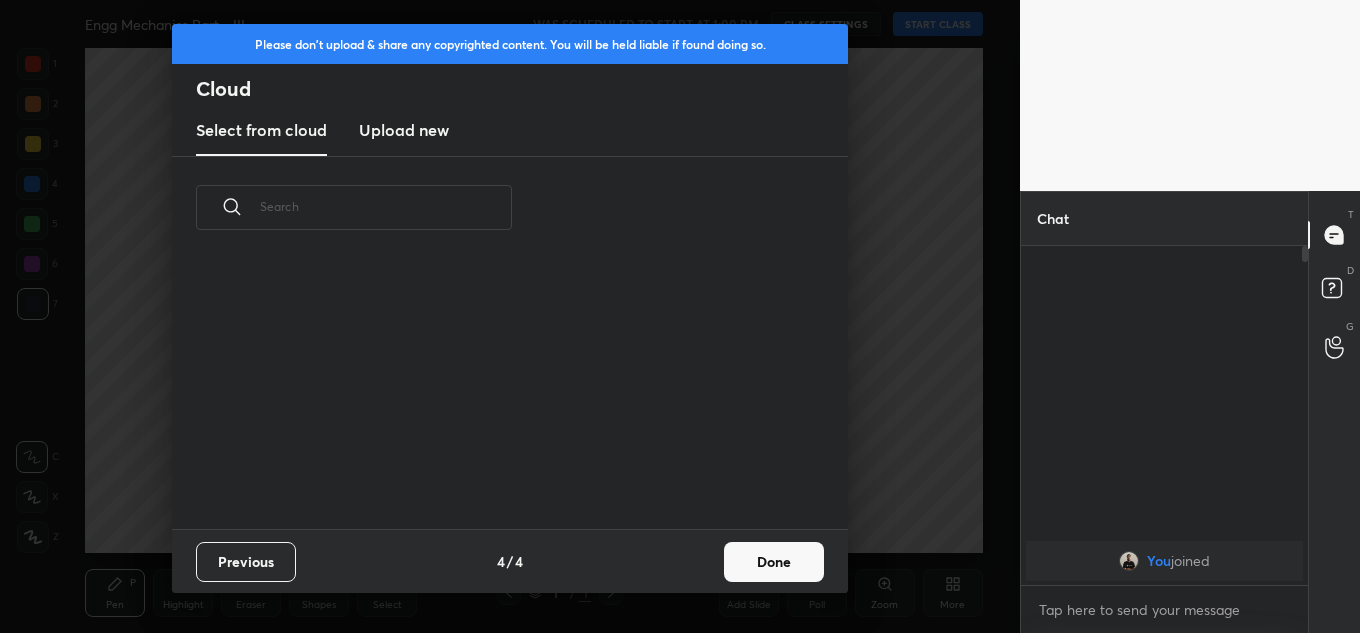 drag, startPoint x: 756, startPoint y: 573, endPoint x: 789, endPoint y: 529, distance: 55 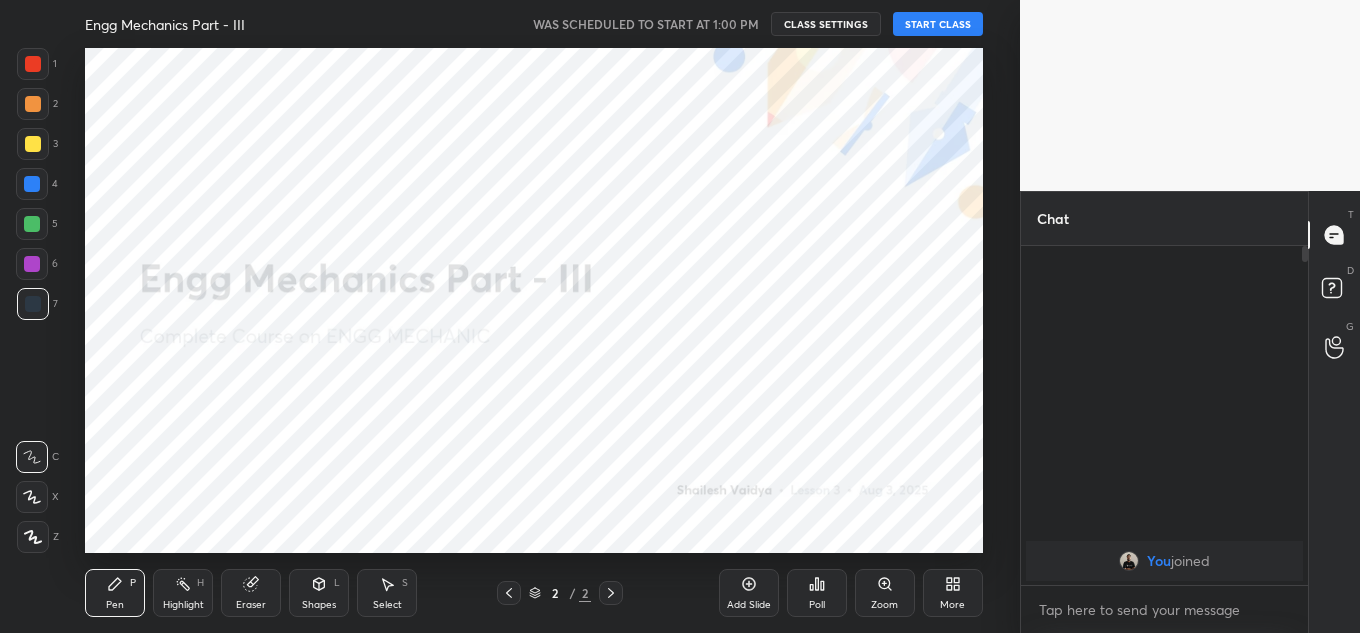 click on "START CLASS" at bounding box center (938, 24) 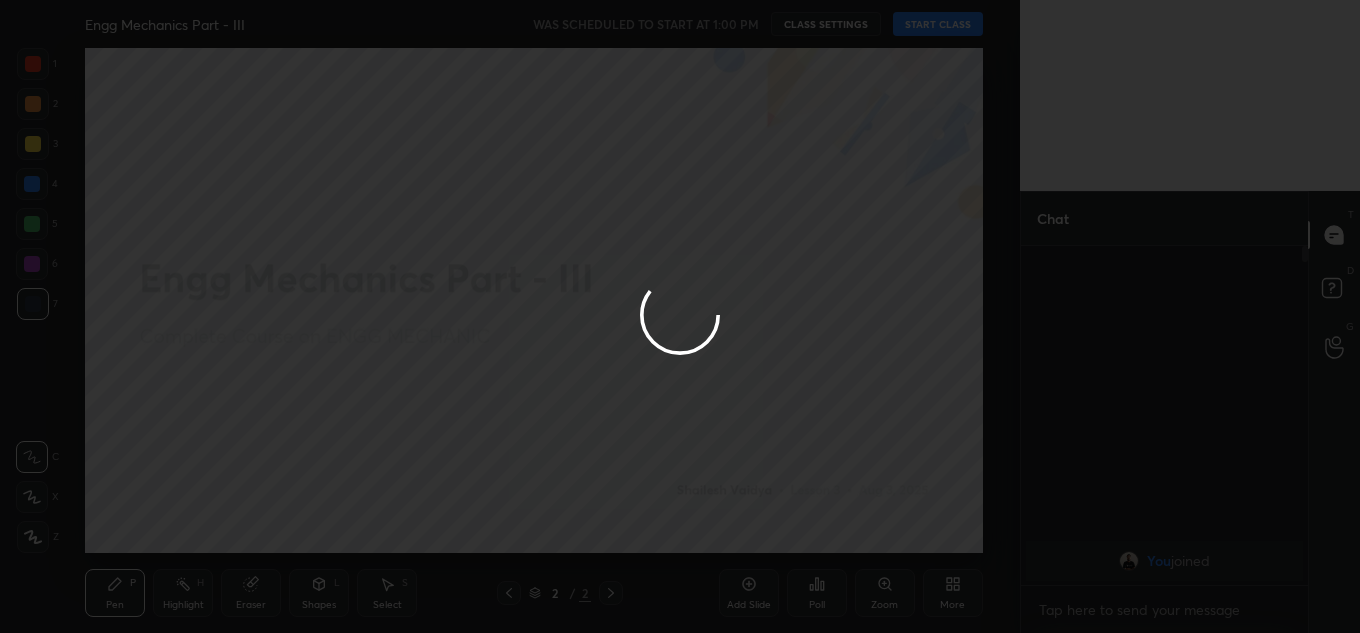 type on "x" 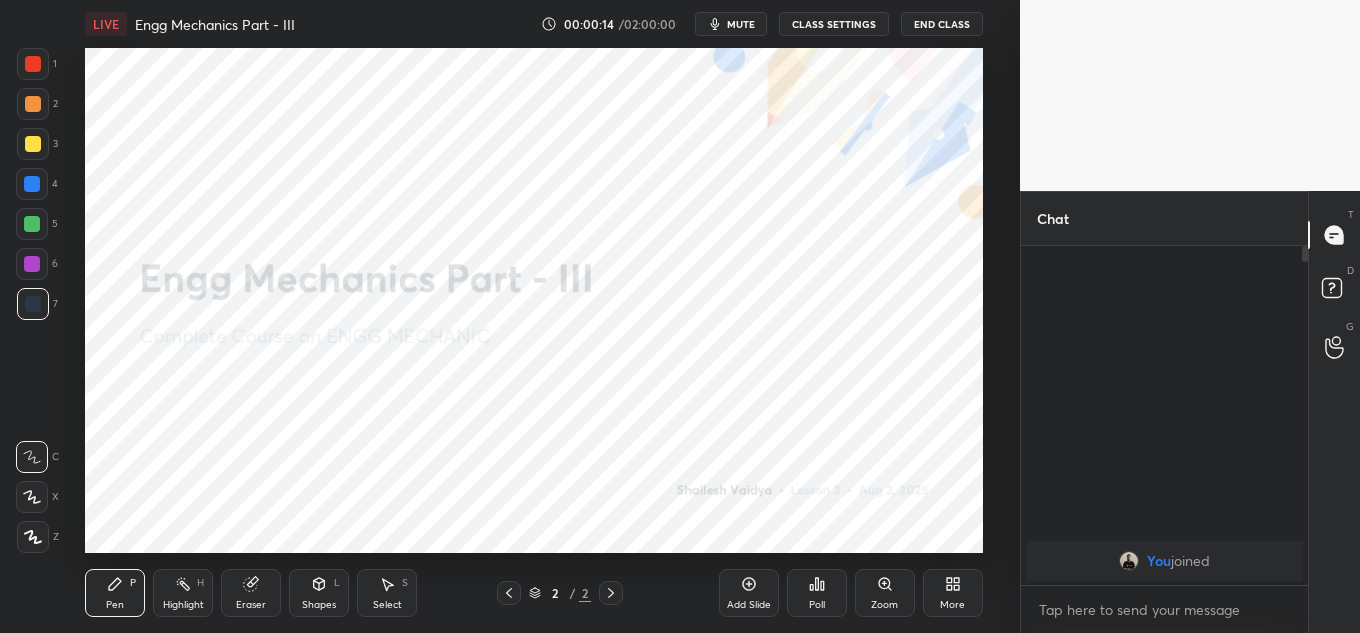 type 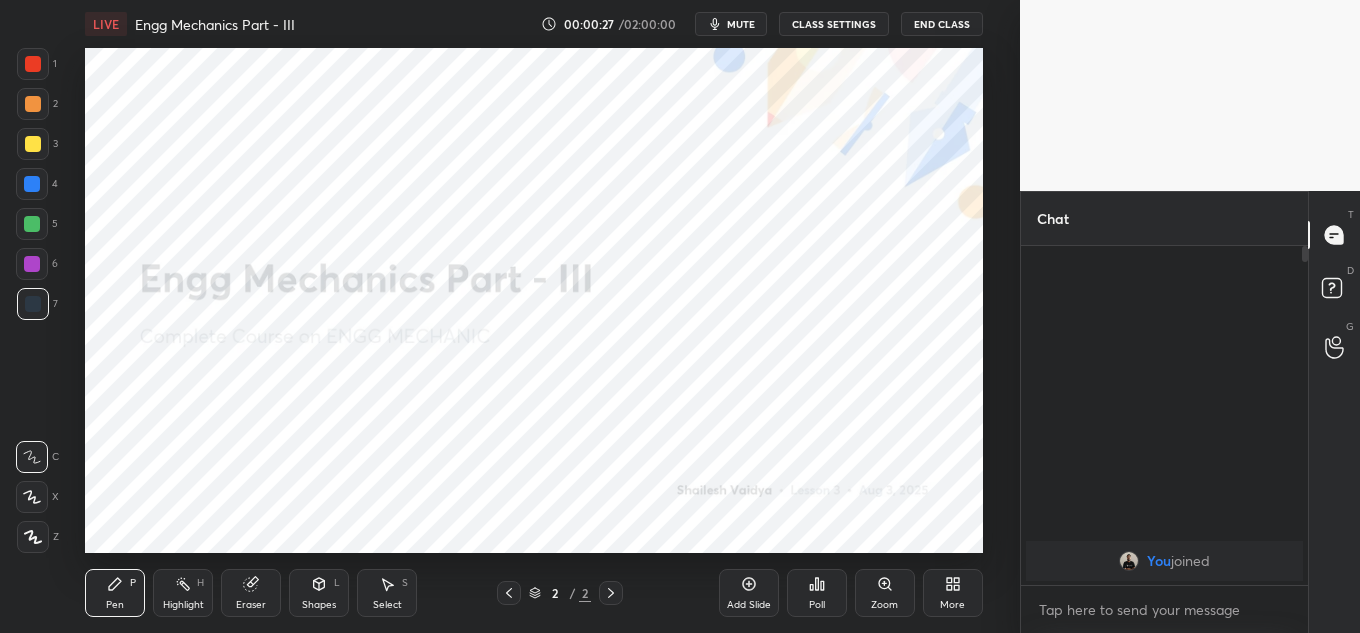 click 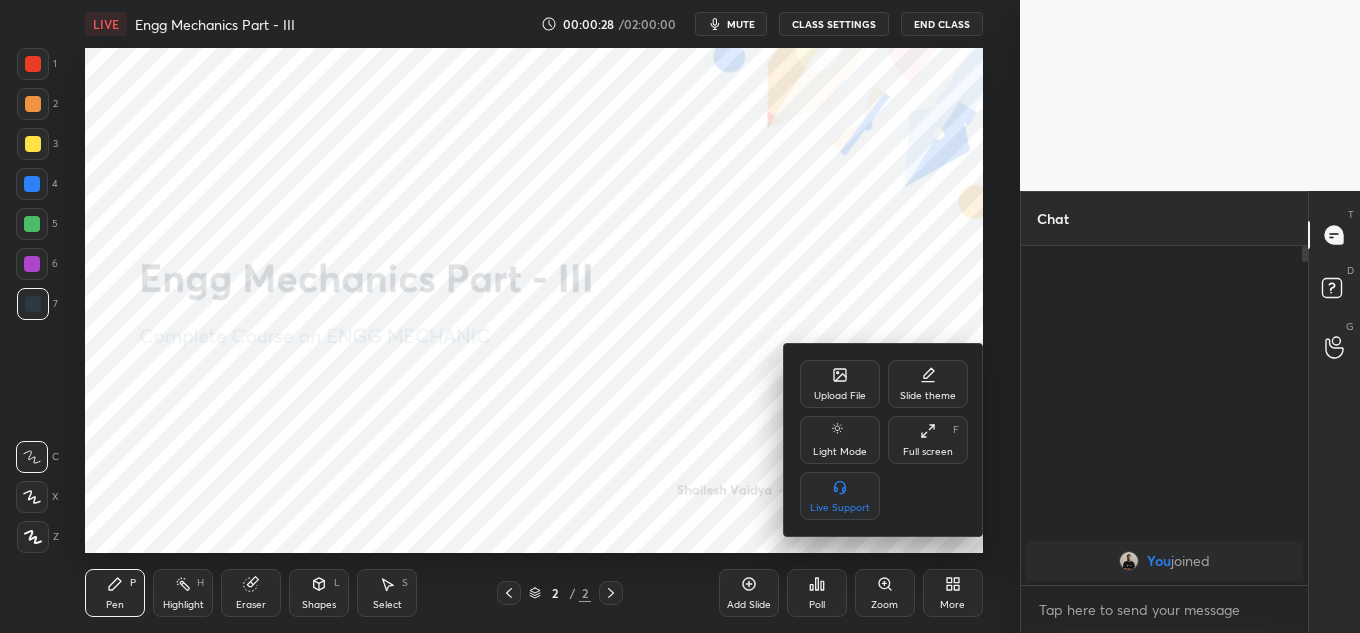 click on "Upload File" at bounding box center [840, 384] 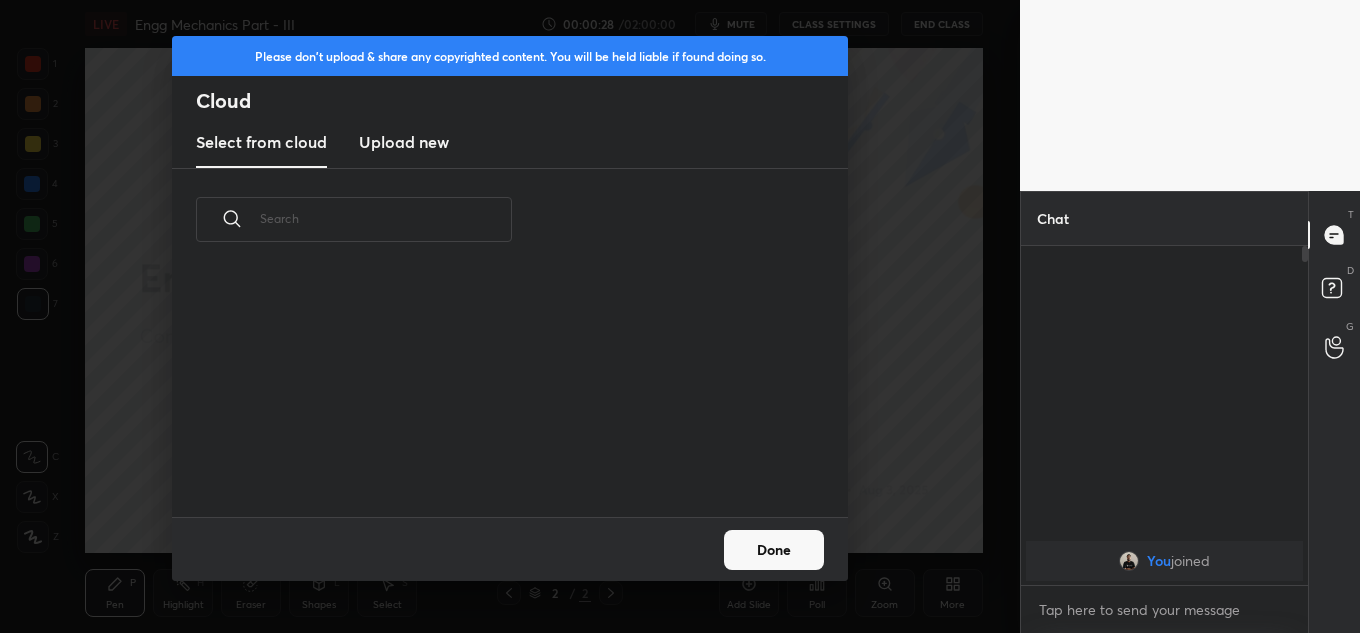 scroll, scrollTop: 7, scrollLeft: 11, axis: both 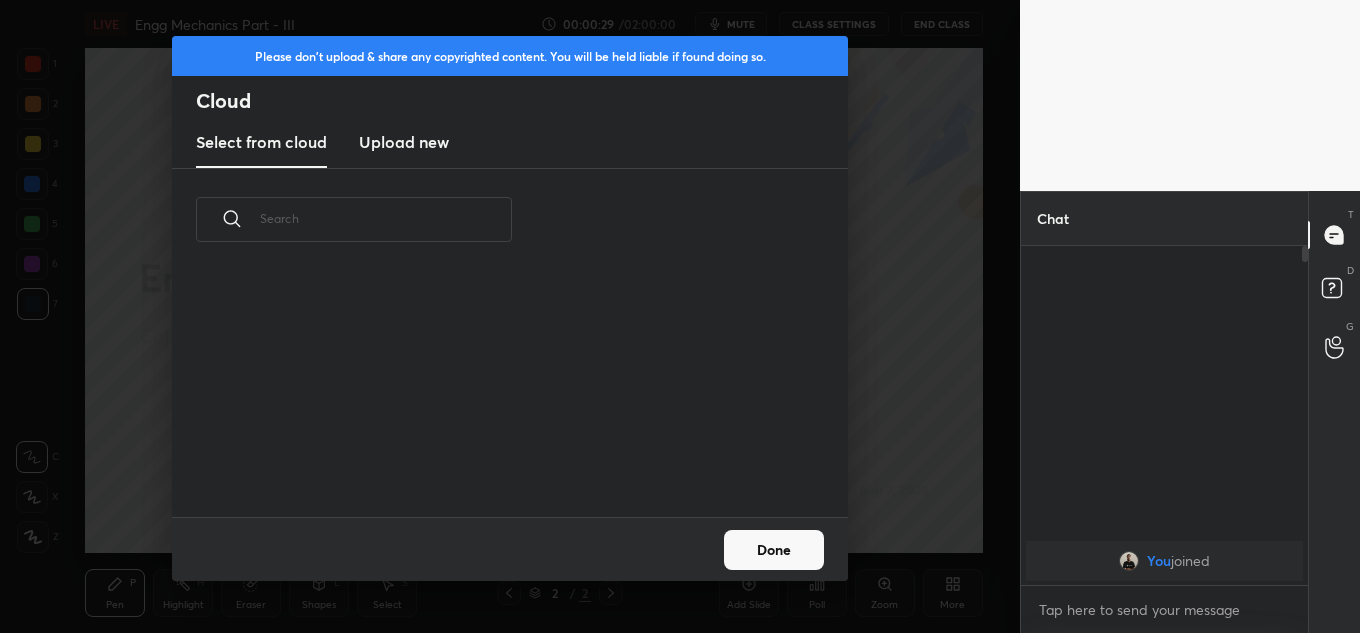 click on "Upload new" at bounding box center [404, 142] 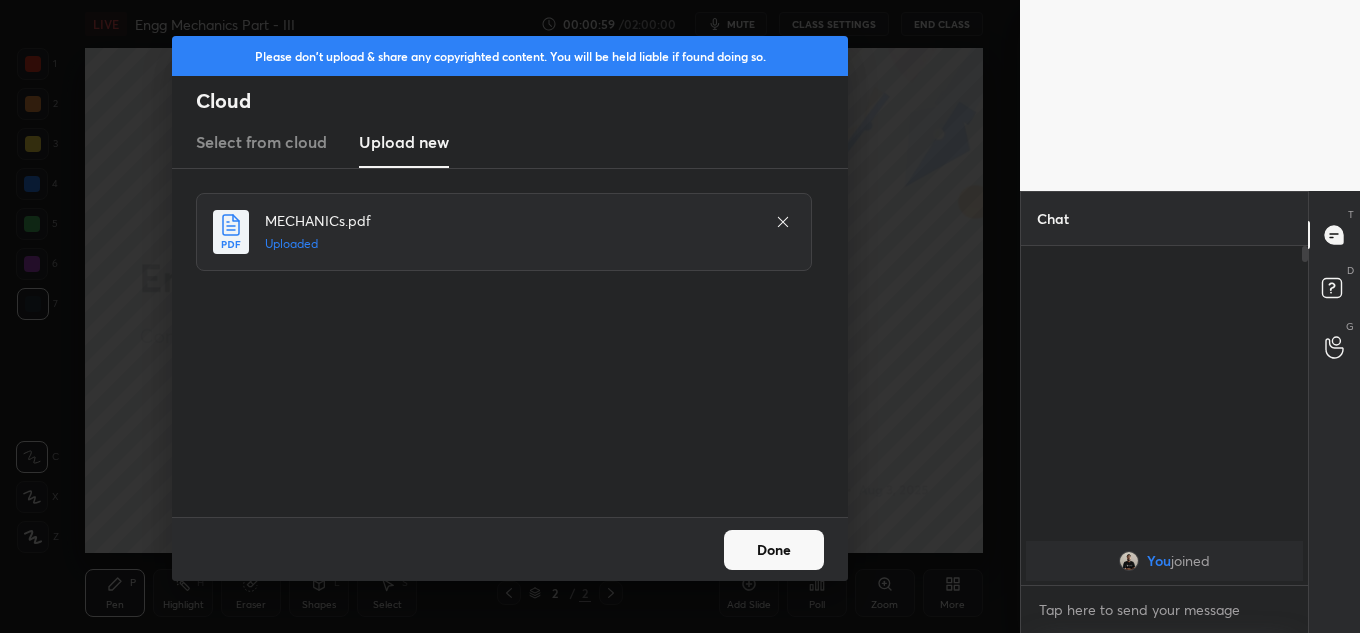 click on "Done" at bounding box center [774, 550] 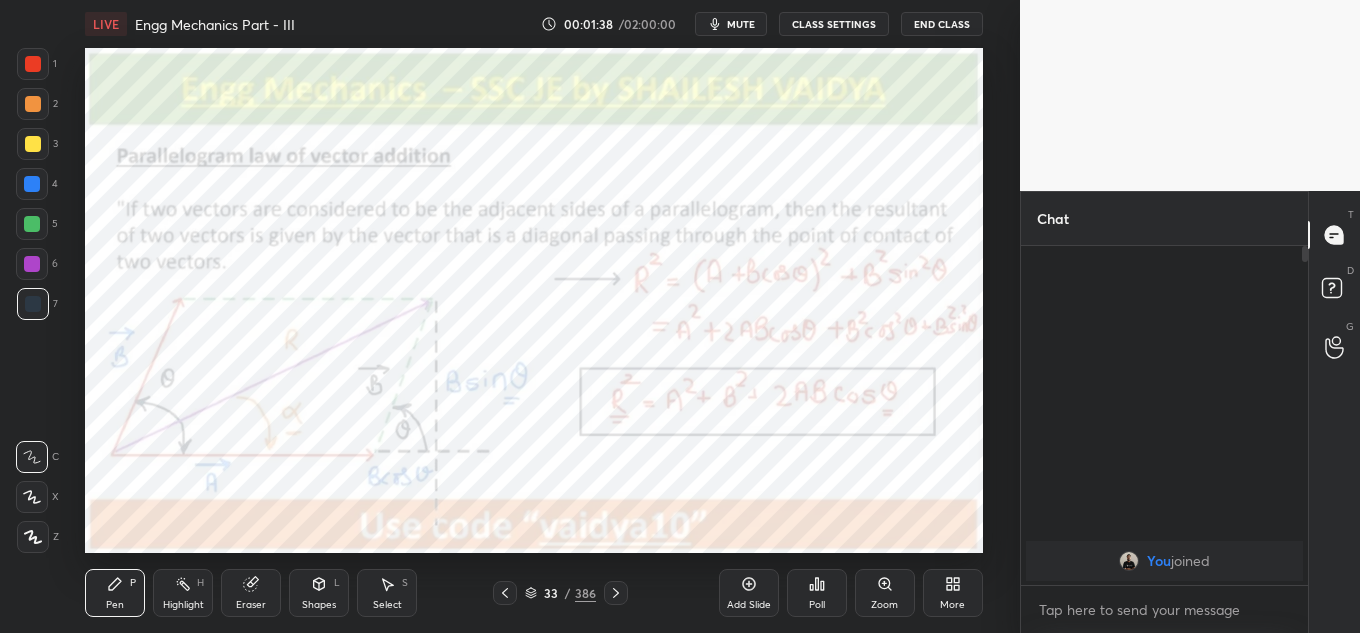 drag, startPoint x: 744, startPoint y: 13, endPoint x: 736, endPoint y: 6, distance: 10.630146 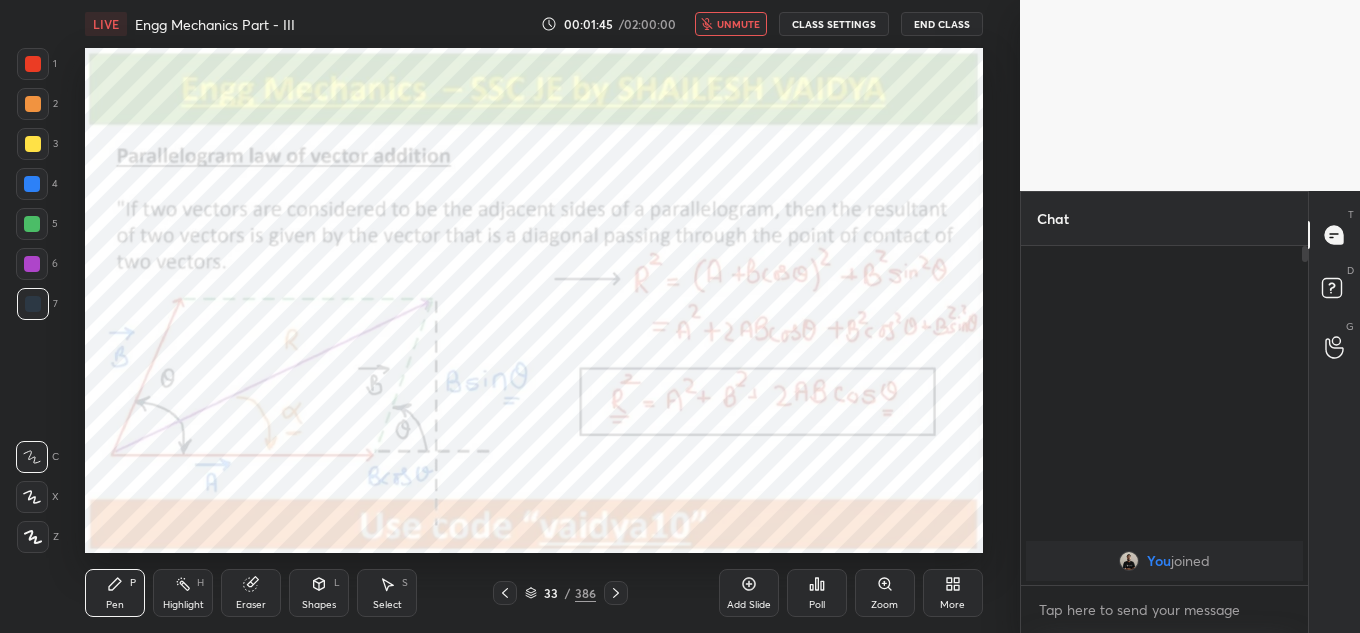 type 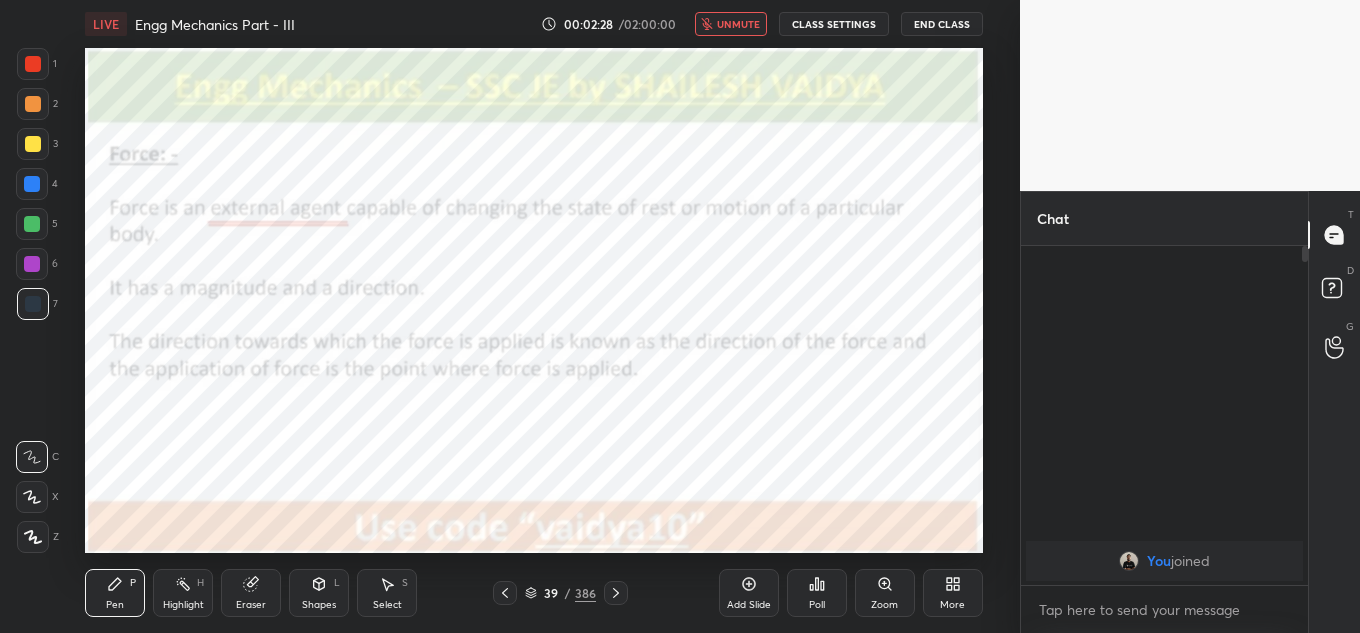 click on "unmute" at bounding box center (738, 24) 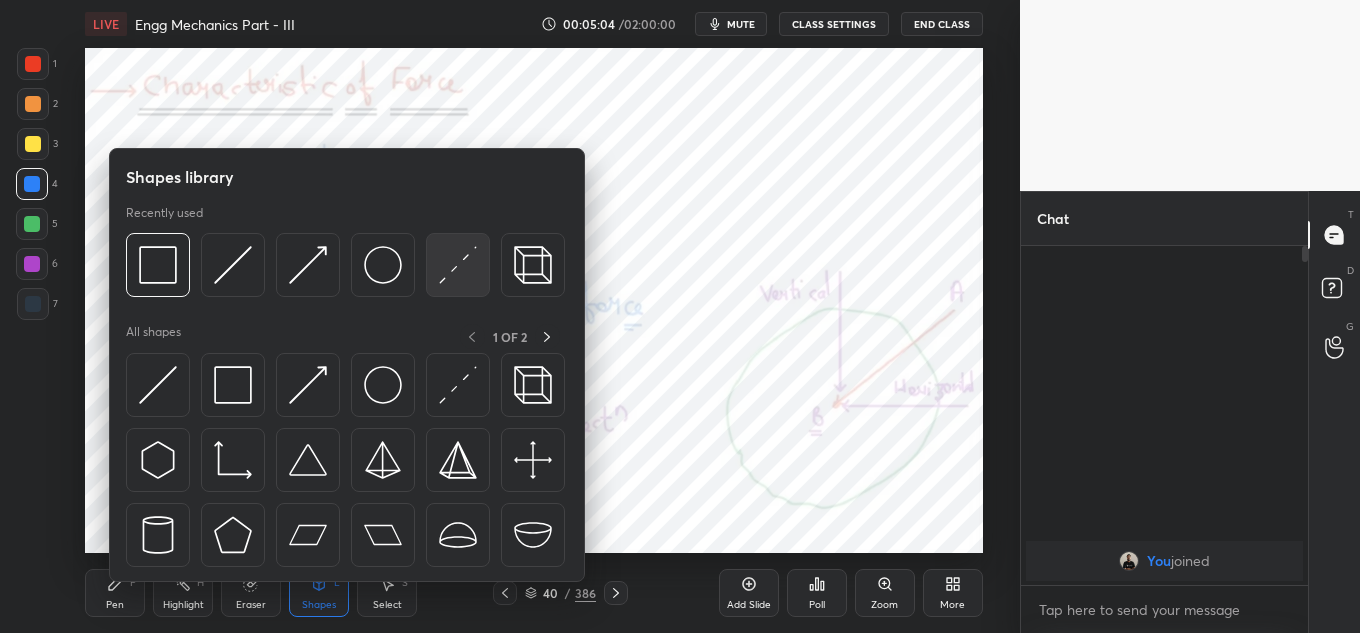 click at bounding box center (458, 265) 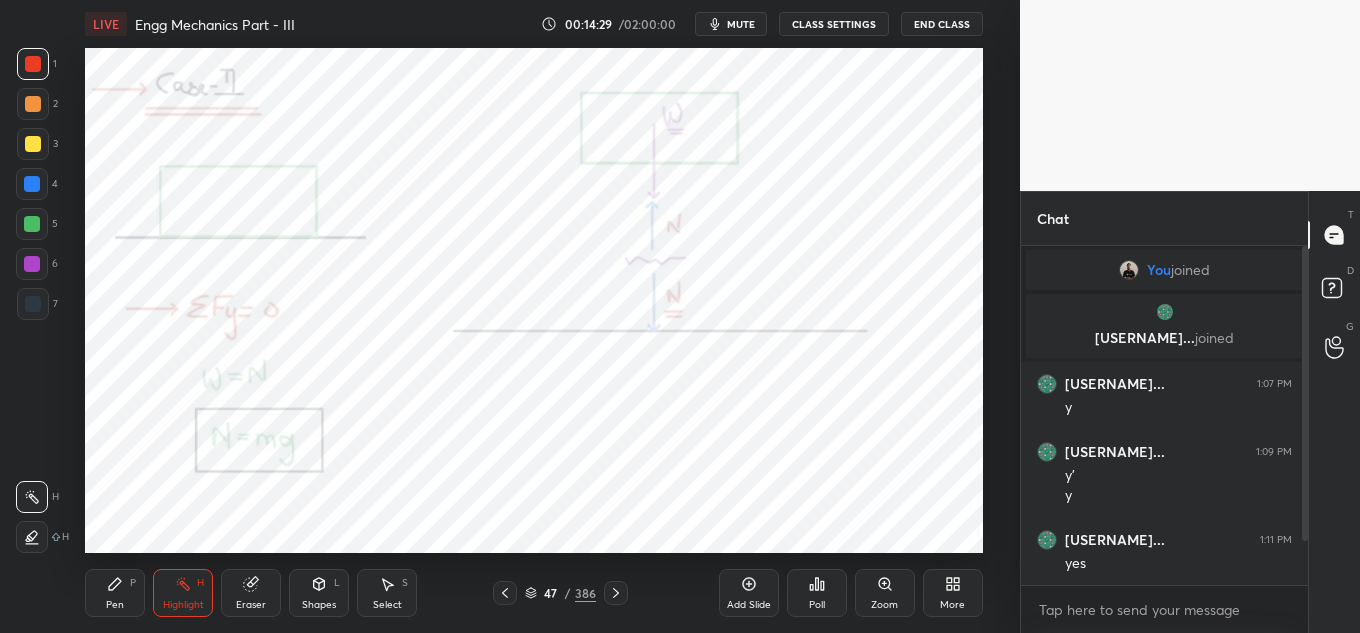 click on "Chat You  joined [PERSON]...  joined [PERSON]... 1:07 PM y [PERSON]... 1:09 PM y' y [PERSON]... 1:11 PM yes [PERSON]... 1:14 PM y 6 NEW MESSAGES Enable hand raising Enable raise hand to speak to learners. Once enabled, chat will be turned off temporarily. Enable x   Doubts asked by learners will show up here NEW DOUBTS ASKED No one has raised a hand yet Can't raise hand Looks like educator just invited you to speak. Please wait before you can raise your hand again. Got it T Messages (T) D Doubts (D) G Raise Hand (G)" at bounding box center (1190, 412) 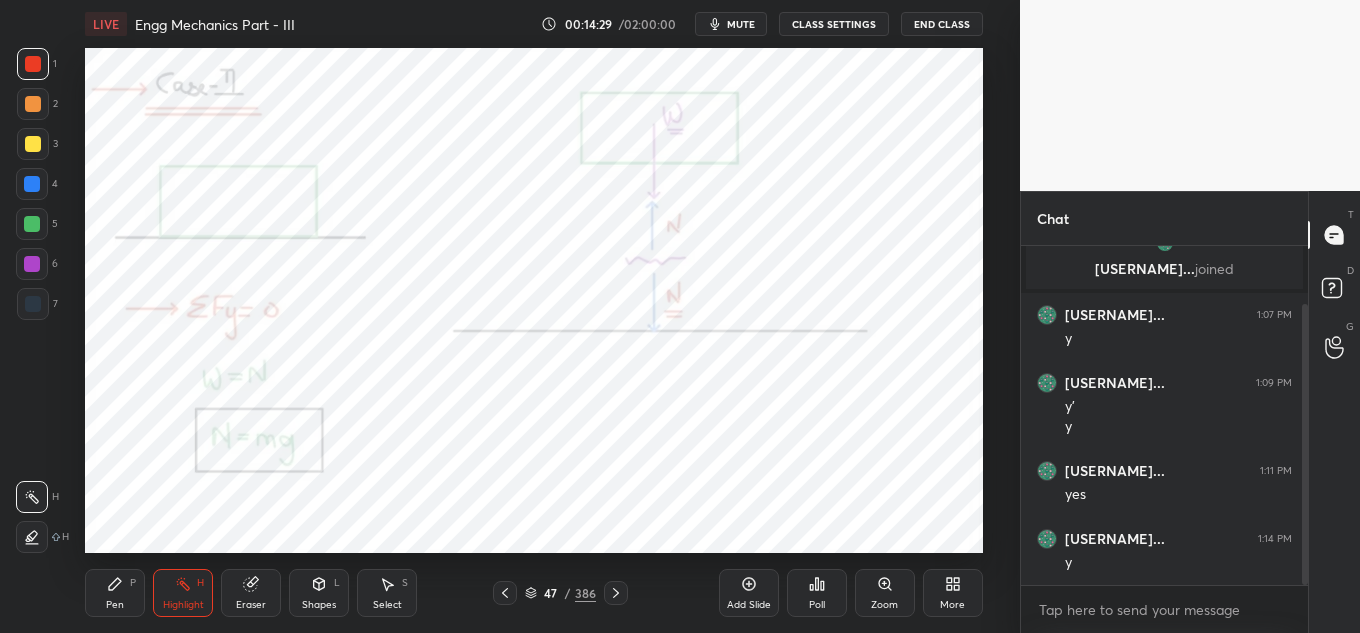 drag, startPoint x: 1304, startPoint y: 531, endPoint x: 1301, endPoint y: 560, distance: 29.15476 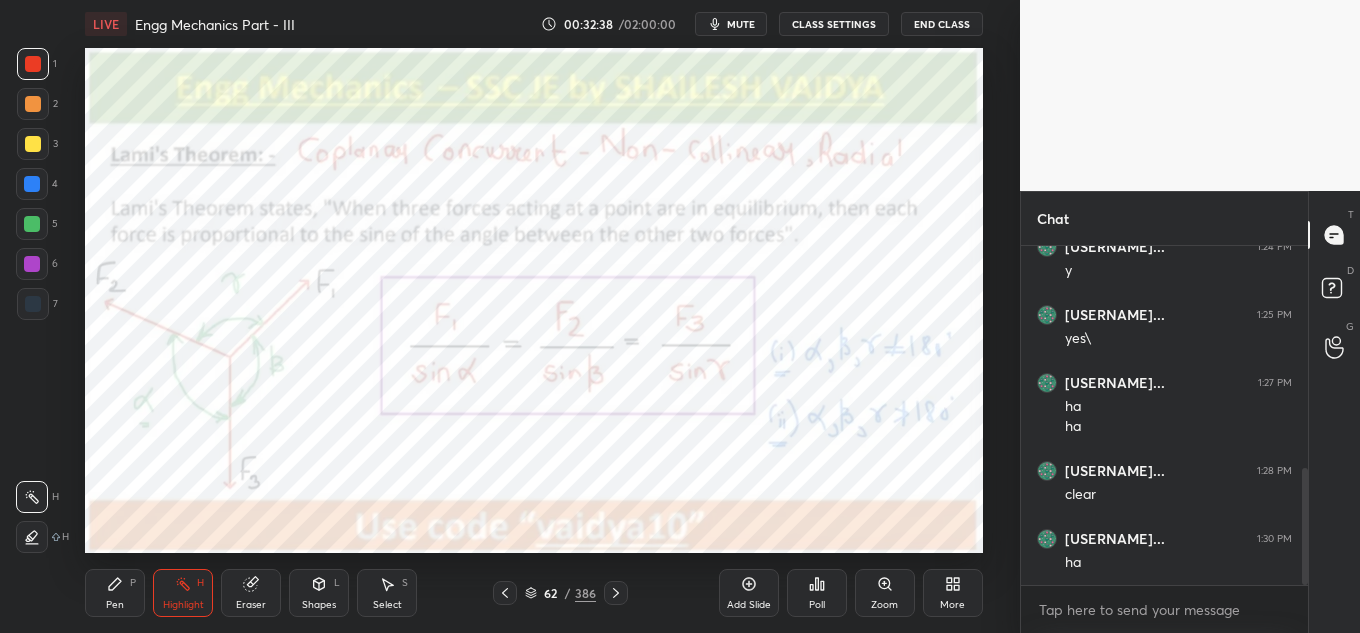 scroll, scrollTop: 639, scrollLeft: 0, axis: vertical 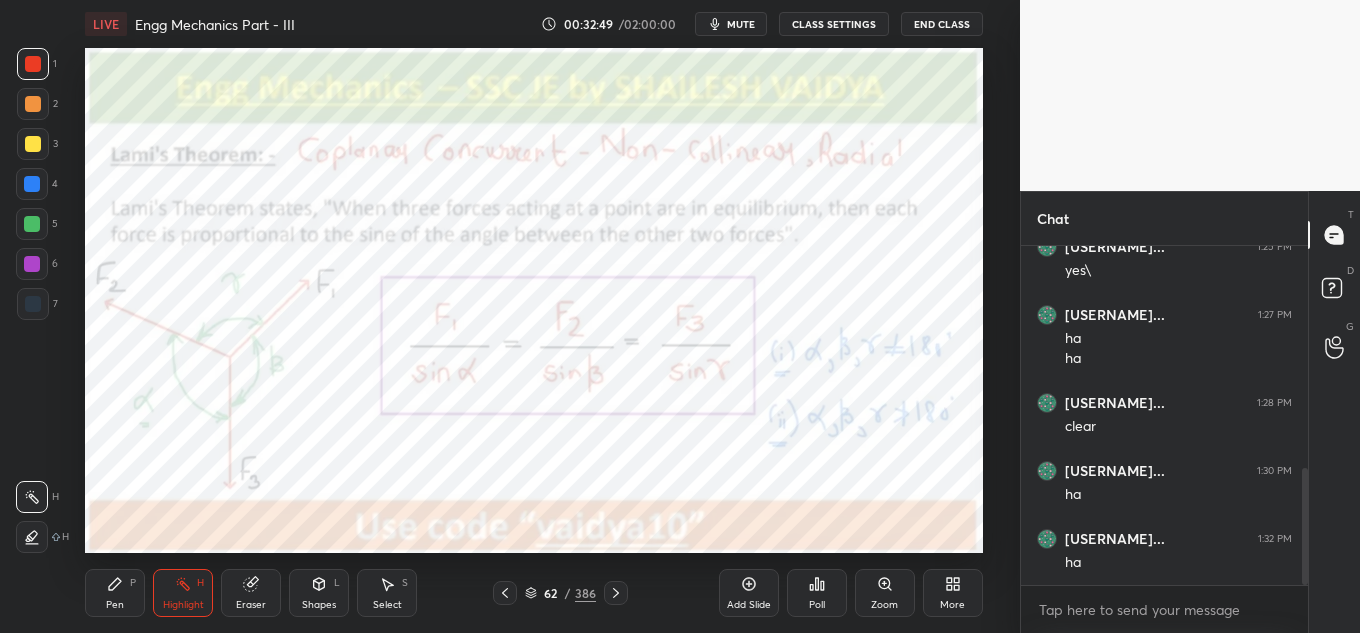 click on "Setting up your live class Poll for   secs No correct answer Start poll" at bounding box center (534, 300) 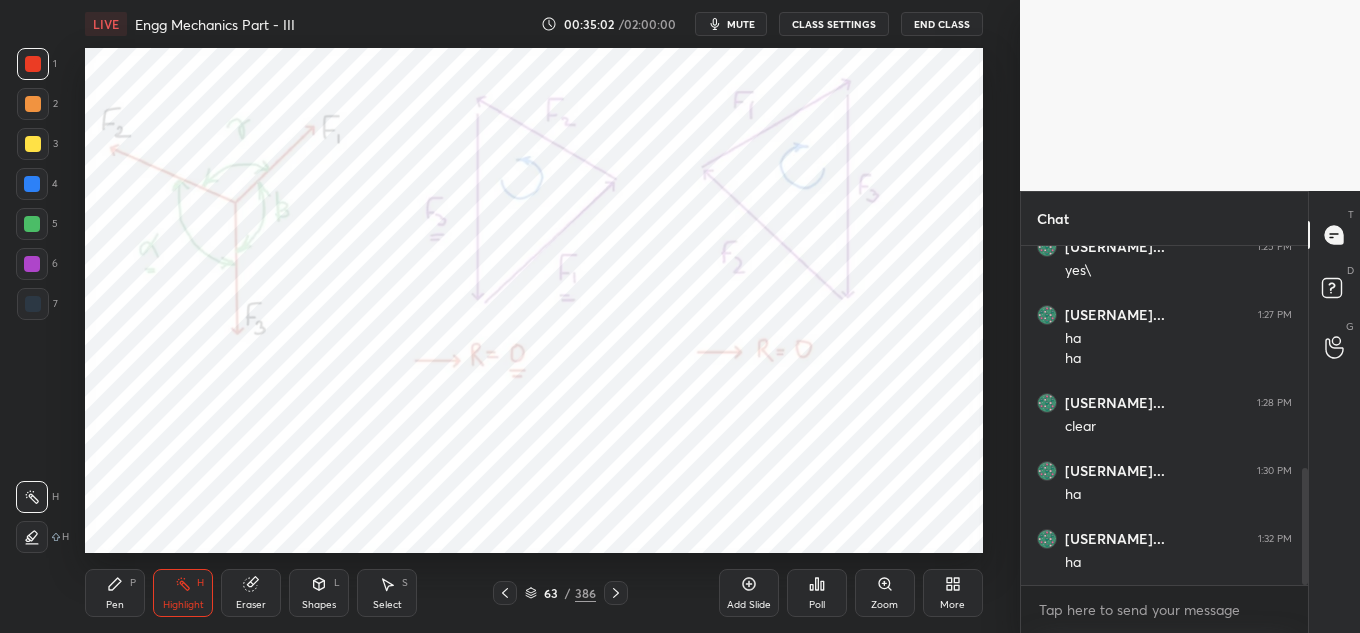click on "1 2 3 4 5 6 7 C X Z C X Z E E Erase all   H H LIVE Engg Mechanics Part - III 00:35:02 /  02:00:00 mute CLASS SETTINGS End Class Setting up your live class Poll for   secs No correct answer Start poll Back Engg Mechanics Part - III • L3 of Complete Course on ENGG MECHANIC [PERSON] Pen P Highlight H Eraser Shapes L Select S 63 / 386 Add Slide Poll Zoom More" at bounding box center [502, 316] 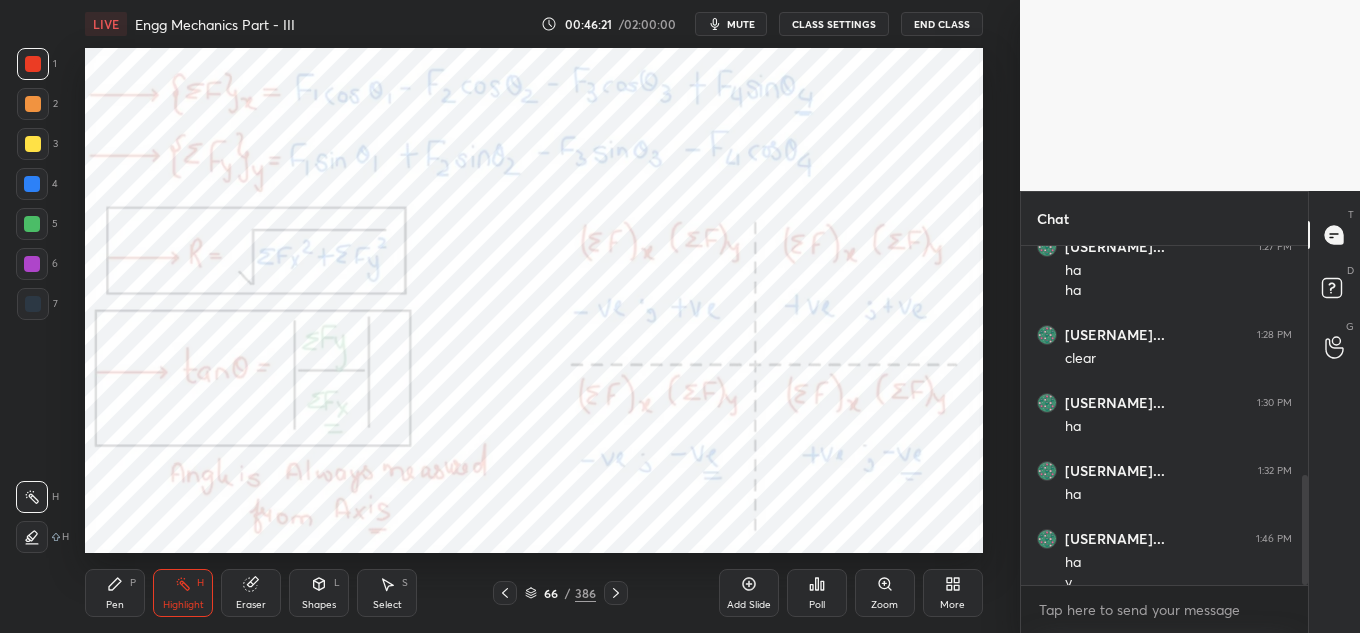 scroll, scrollTop: 727, scrollLeft: 0, axis: vertical 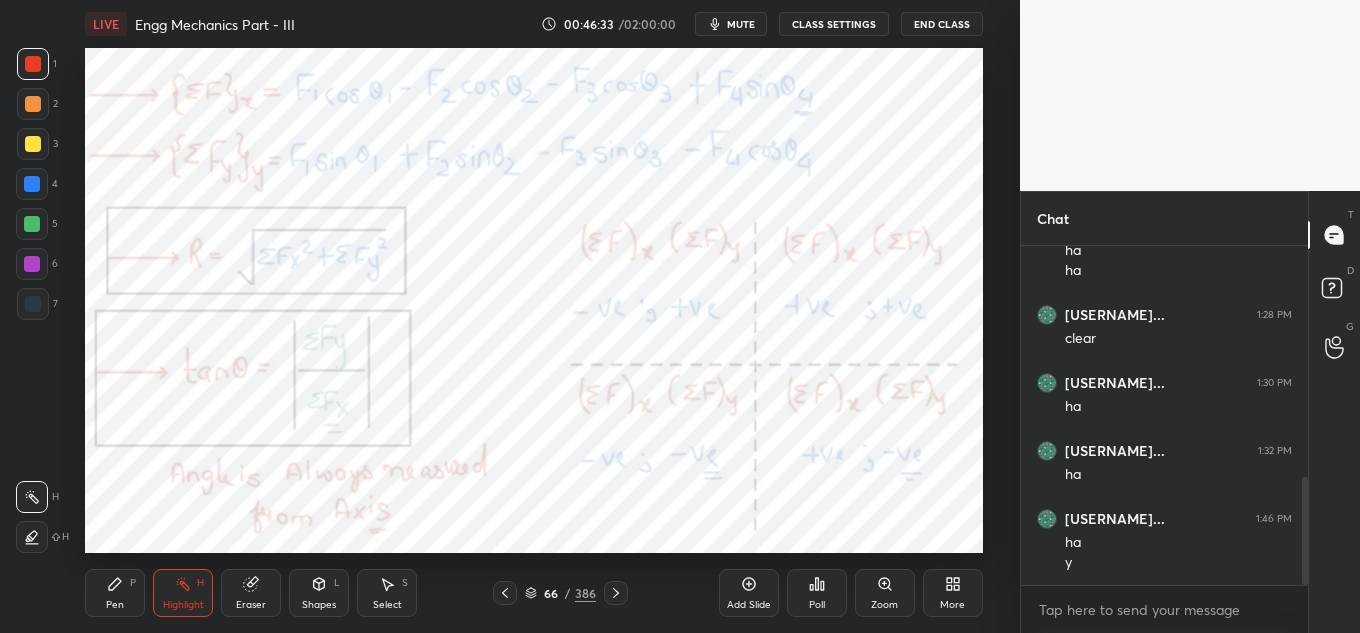 drag, startPoint x: 54, startPoint y: 249, endPoint x: 136, endPoint y: 645, distance: 404.4008 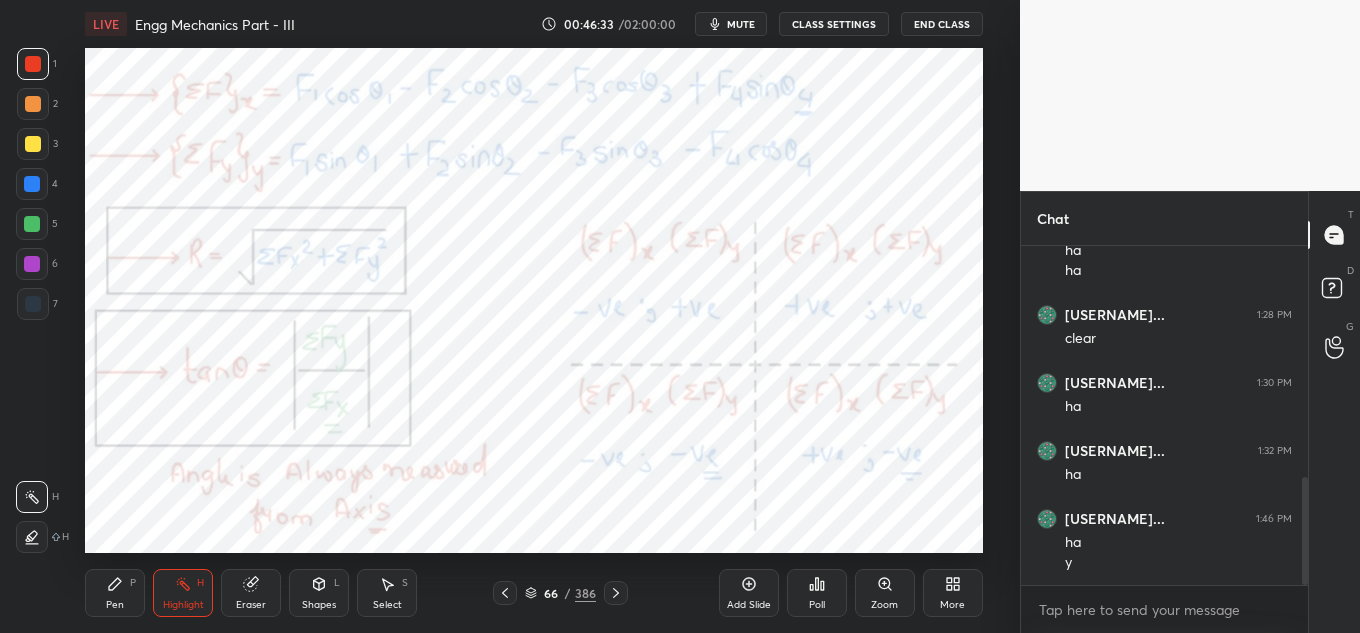 click on "1 2 3 4 5 6 7 C X Z C X Z E E Erase all   H H LIVE Engg Mechanics Part - III 00:46:33 /  02:00:00 mute CLASS SETTINGS End Class Setting up your live class Poll for   secs No correct answer Start poll Back Engg Mechanics Part - III • L3 of Complete Course on ENGG MECHANIC [PERSON] Pen P Highlight H Eraser Shapes L Select S 66 / 386 Add Slide Poll Zoom More Chat [USER] 1:25 PM yes\ [USER] 1:27 PM ha ha [USER] 1:28 PM clear [USER] 1:30 PM ha [USER] 1:32 PM ha [USER] 1:46 PM ha y JUMP TO LATEST Enable hand raising Enable raise hand to speak to learners. Once enabled, chat will be turned off temporarily. Enable x   Doubts asked by learners will show up here NEW DOUBTS ASKED No one has raised a hand yet Can't raise hand Looks like educator just invited you to speak. Please wait before you can raise your hand again. Got it T Messages (T) D Doubts (D) G Raise Hand (G) Report an issue Reason for reporting Buffering Chat not working Audio - Video sync issue ​ Report" at bounding box center [680, 0] 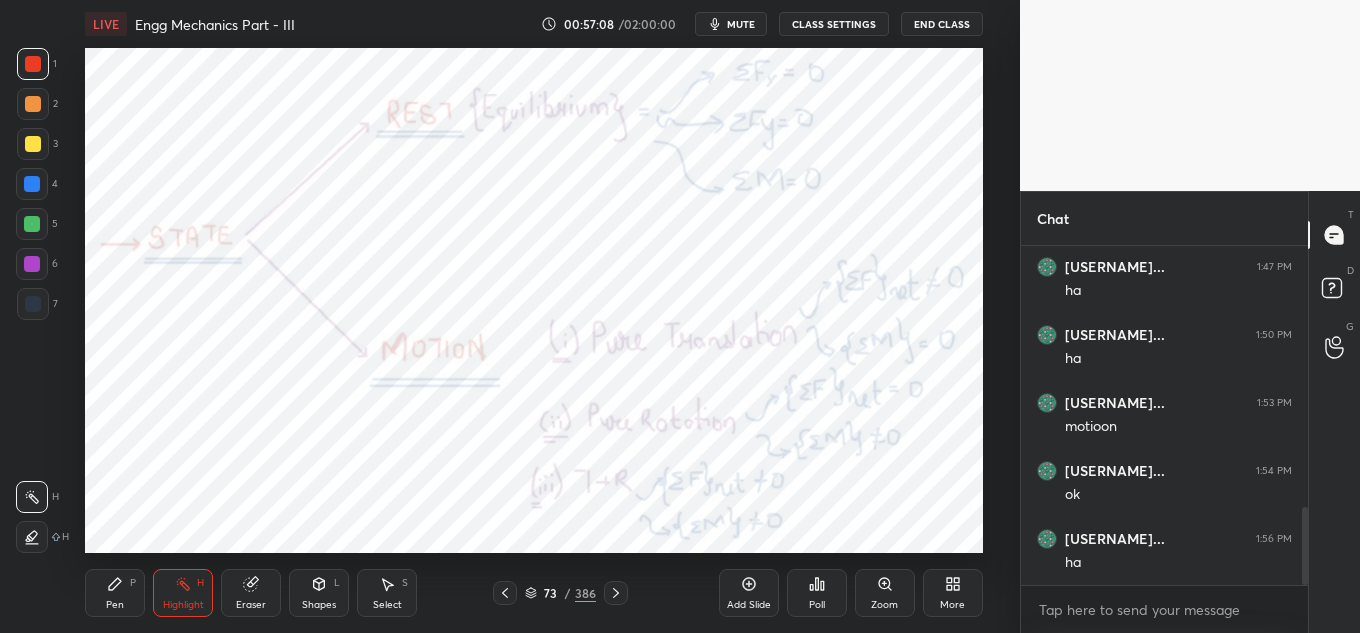 scroll, scrollTop: 1135, scrollLeft: 0, axis: vertical 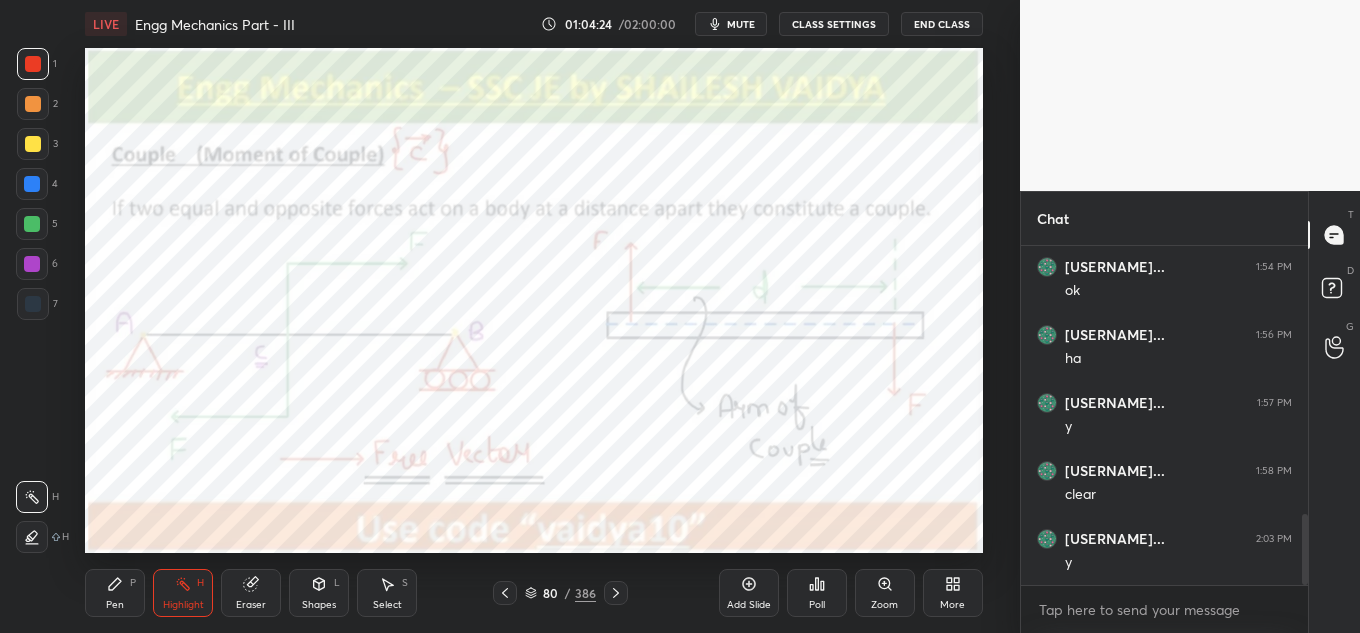 click on "Setting up your live class Poll for   secs No correct answer Start poll" at bounding box center [534, 300] 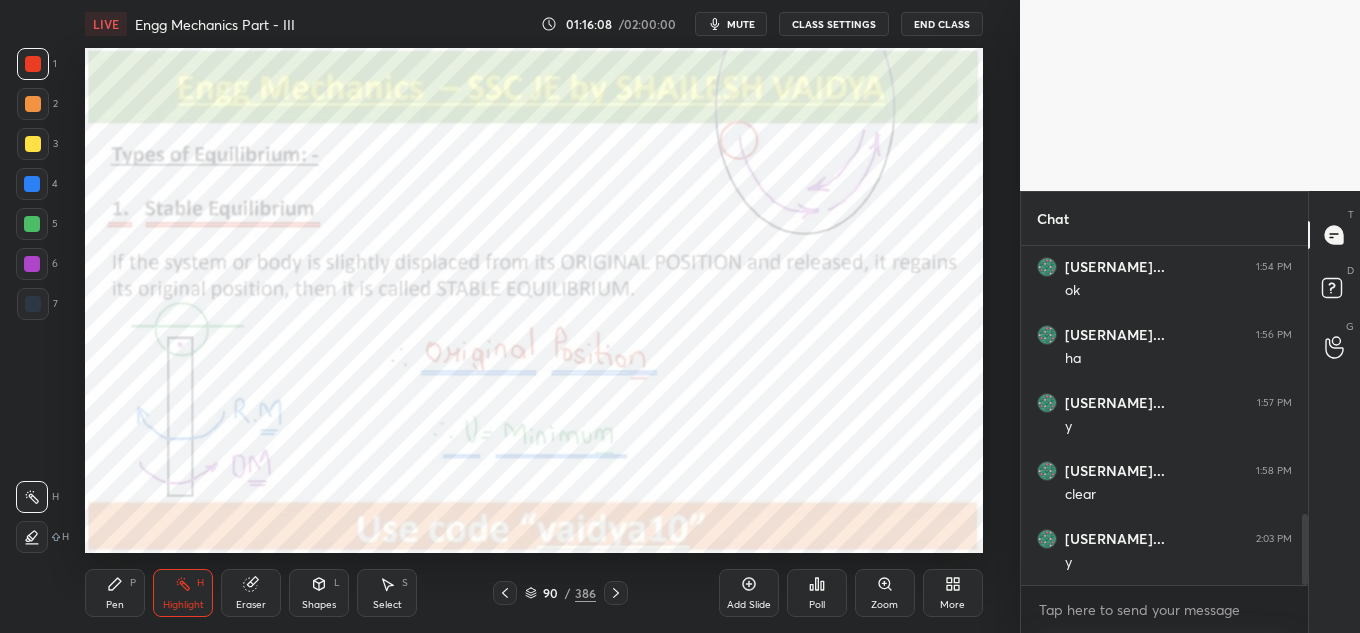 drag, startPoint x: 990, startPoint y: 386, endPoint x: 983, endPoint y: 254, distance: 132.18547 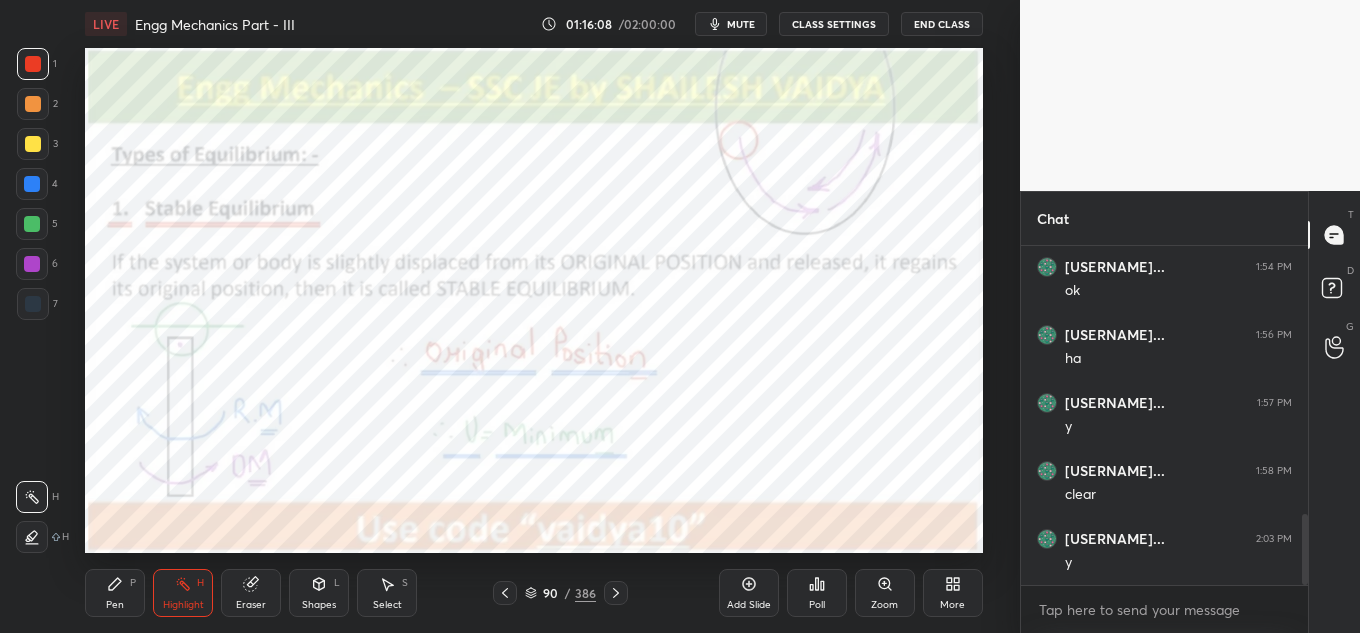 click on "Setting up your live class Poll for   secs No correct answer Start poll" at bounding box center (534, 300) 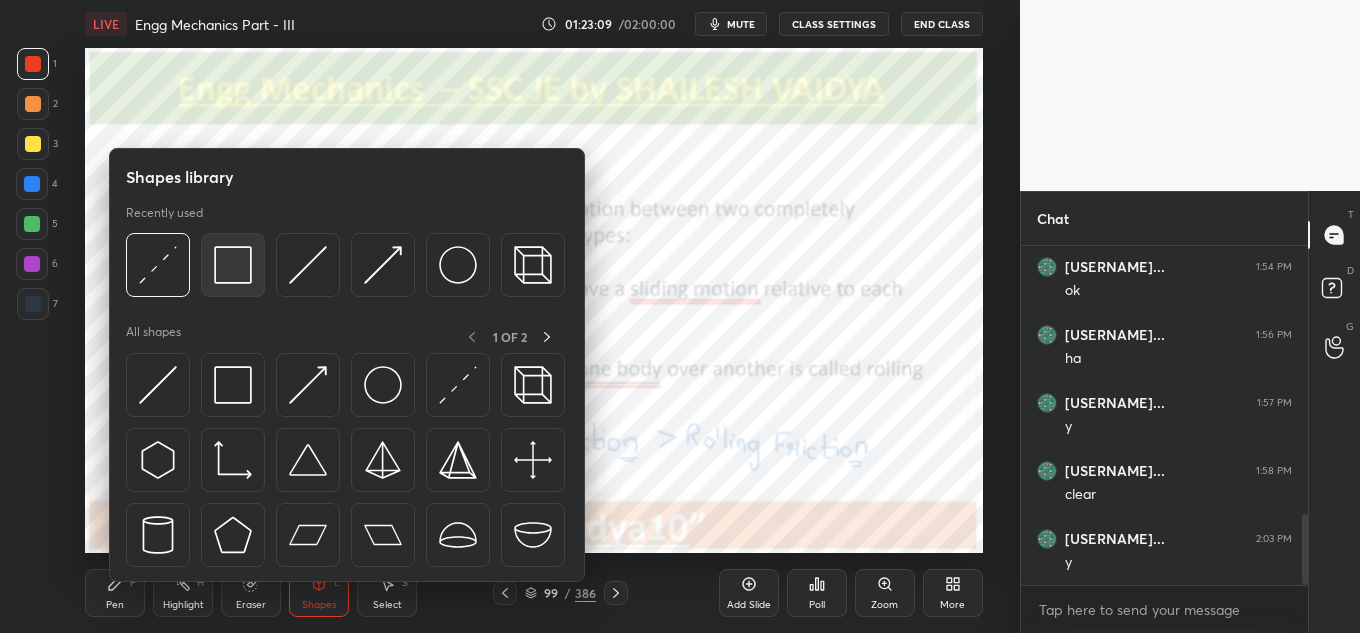 click at bounding box center (233, 265) 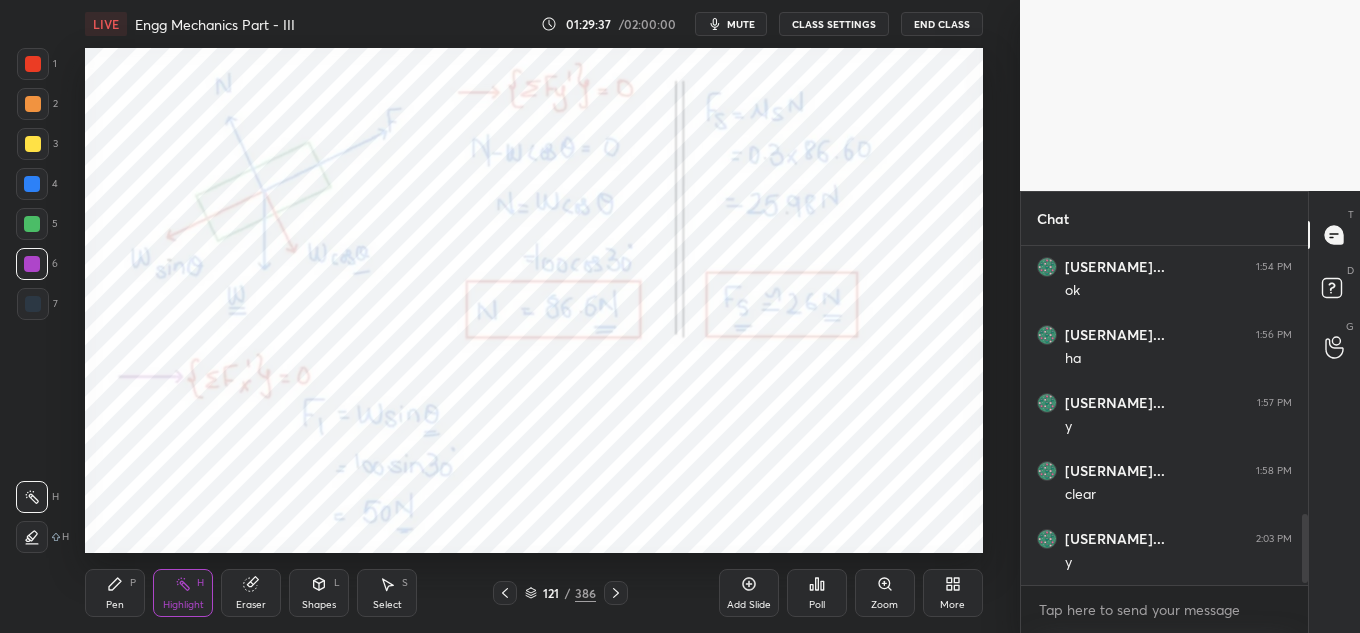 scroll, scrollTop: 1339, scrollLeft: 0, axis: vertical 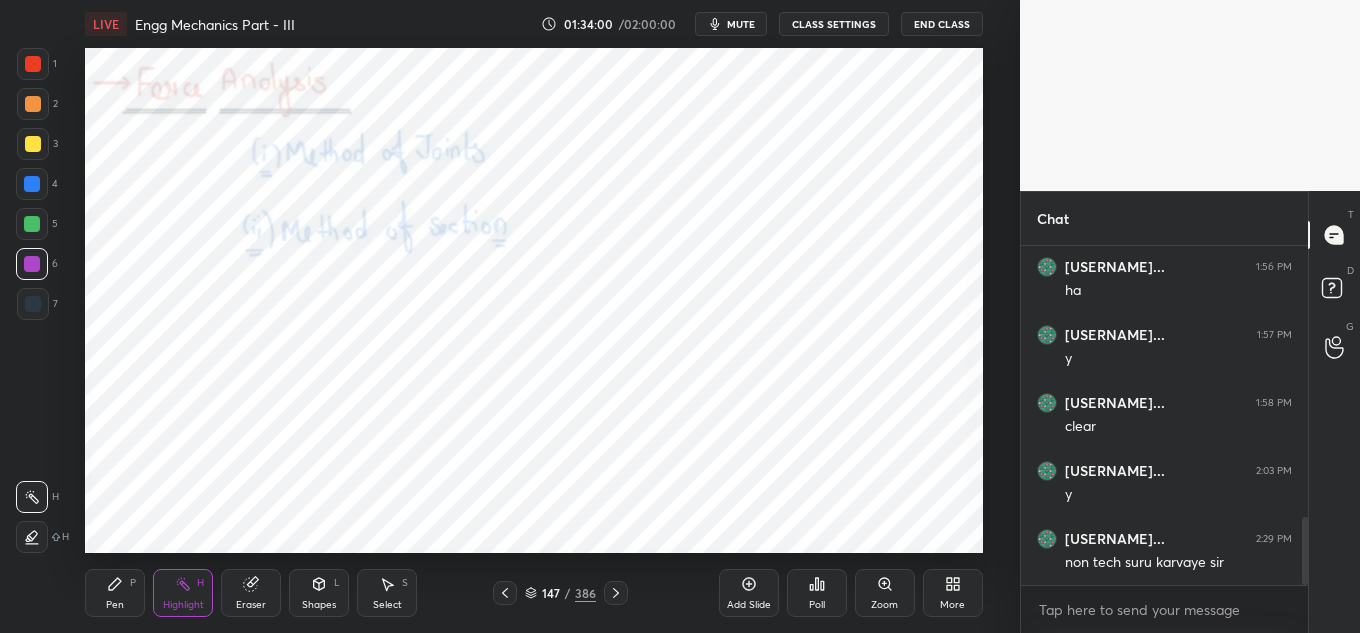 click on "End Class" at bounding box center [942, 24] 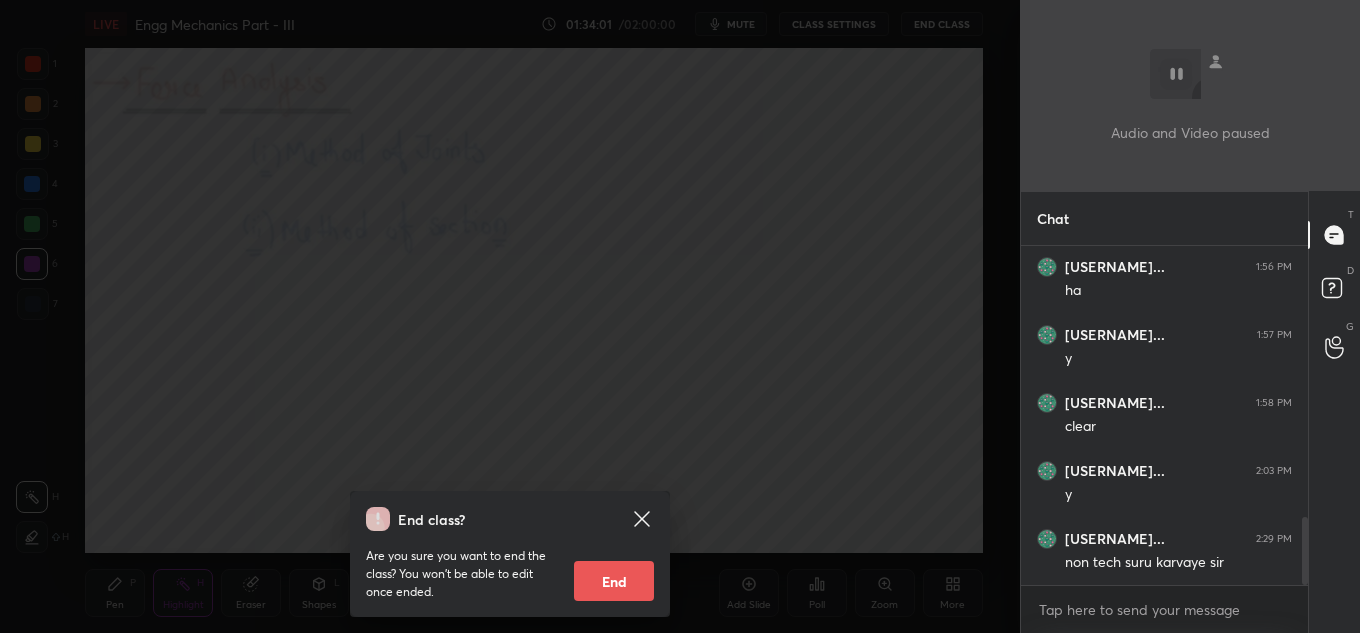 click on "End" at bounding box center [614, 581] 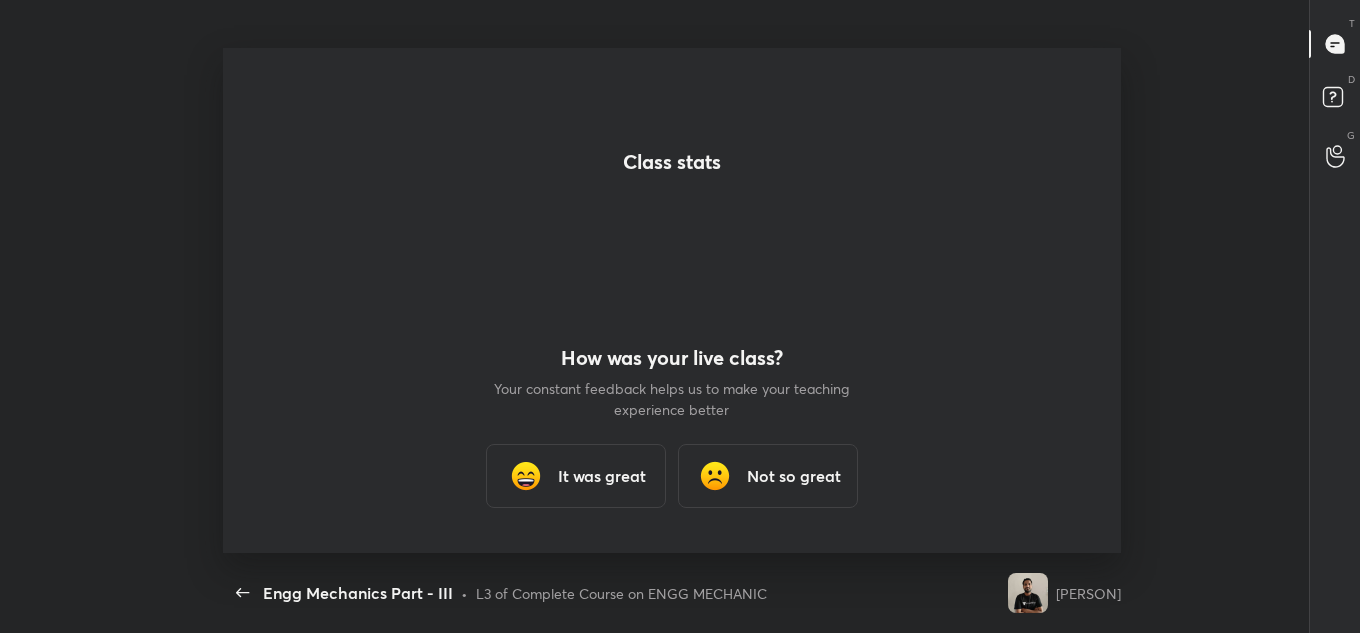 scroll, scrollTop: 99495, scrollLeft: 98977, axis: both 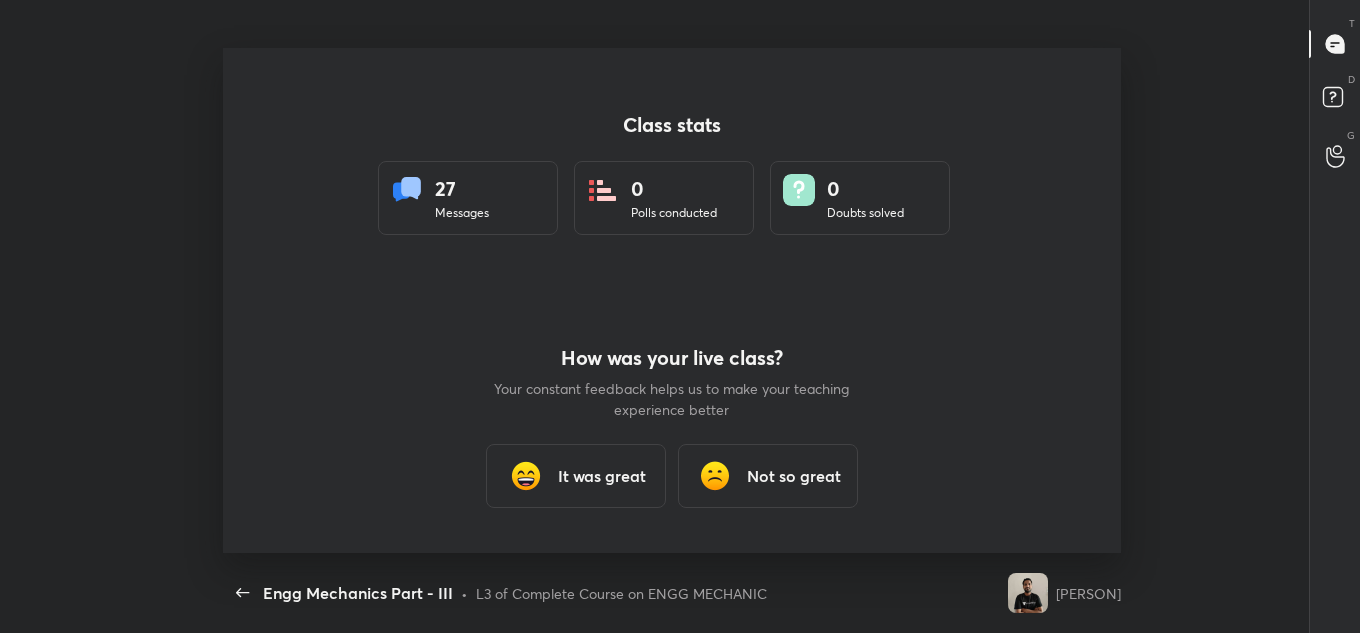 click on "It was great" at bounding box center [602, 476] 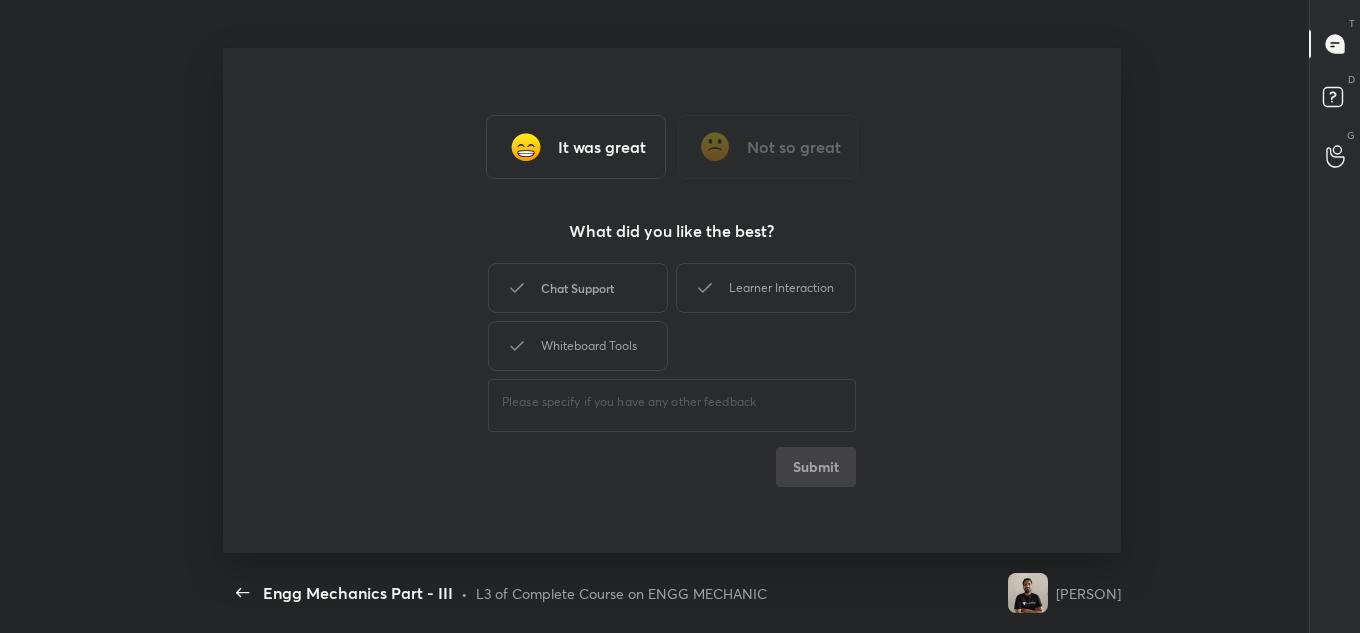 click on "Chat Support" at bounding box center [578, 288] 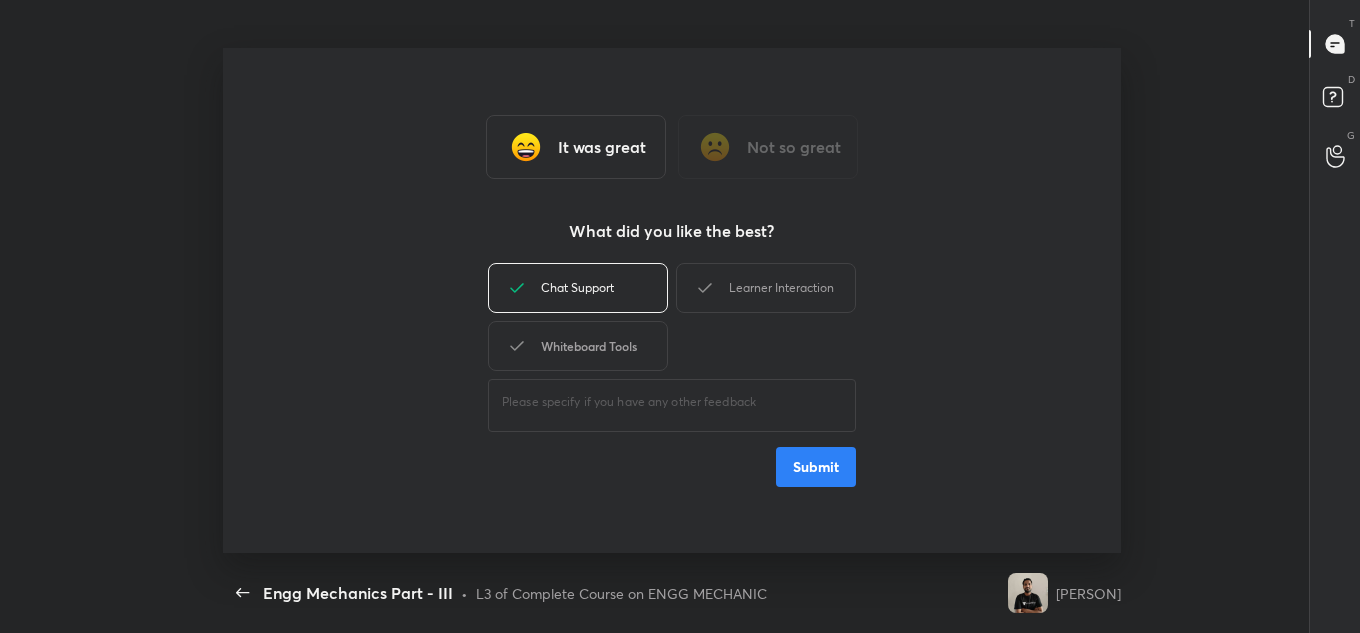 click on "Whiteboard Tools" at bounding box center (578, 346) 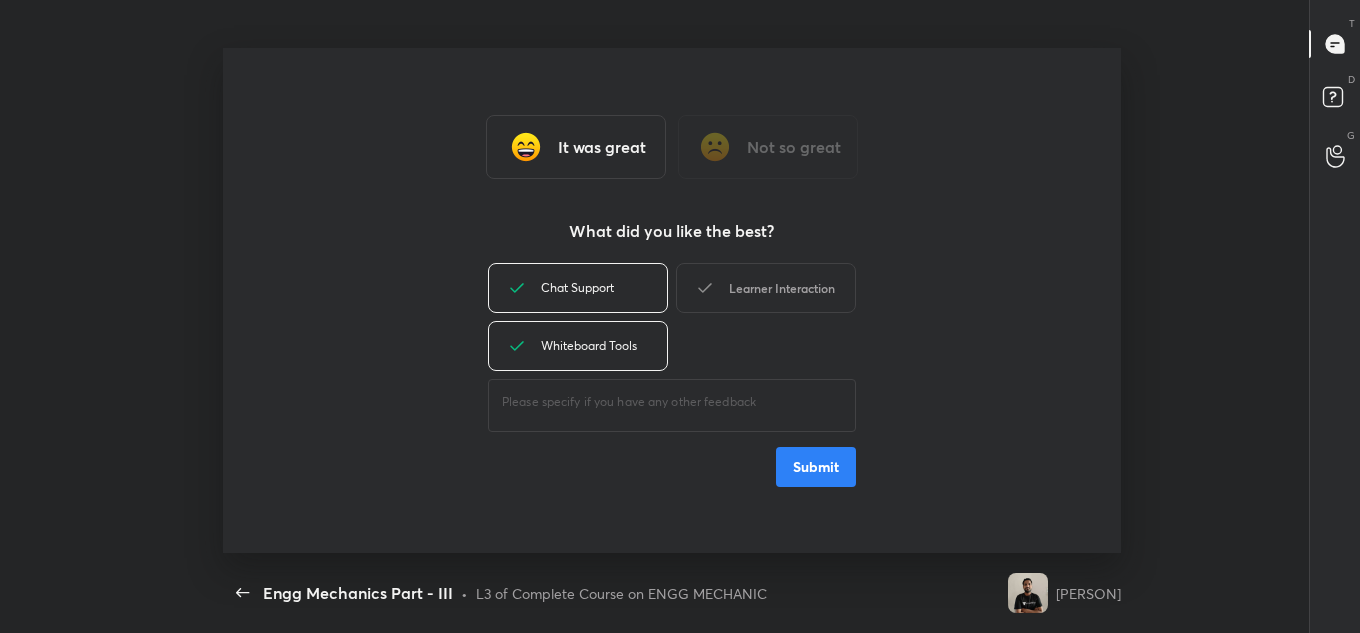click on "Learner Interaction" at bounding box center (766, 288) 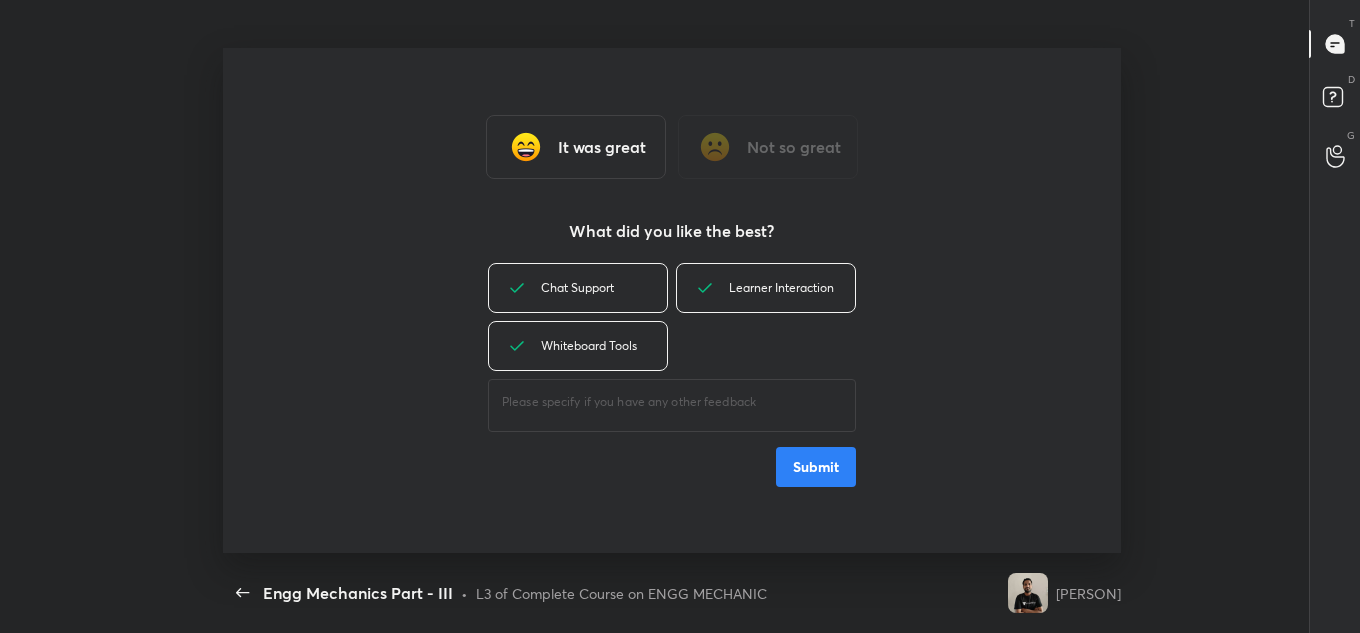 click on "Submit" at bounding box center [816, 467] 